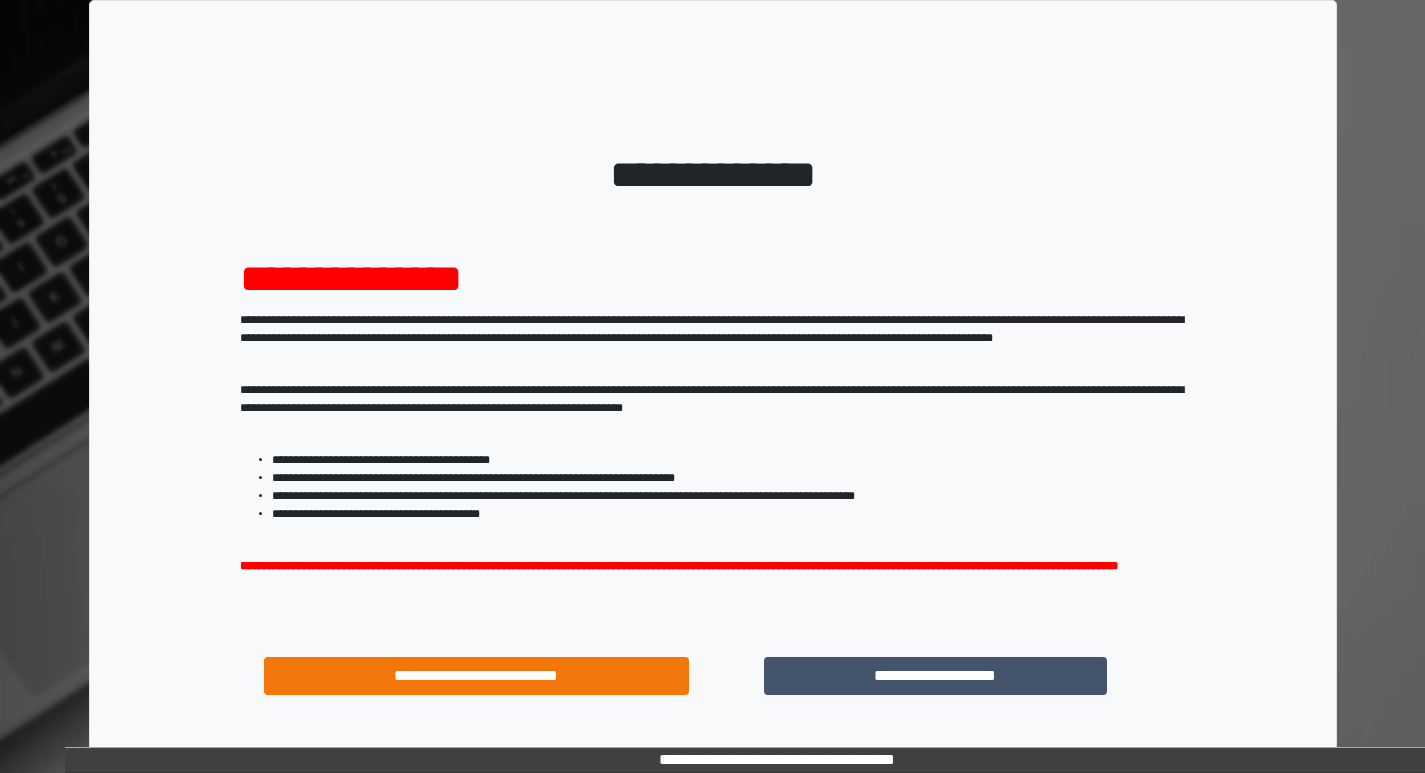 scroll, scrollTop: 0, scrollLeft: 0, axis: both 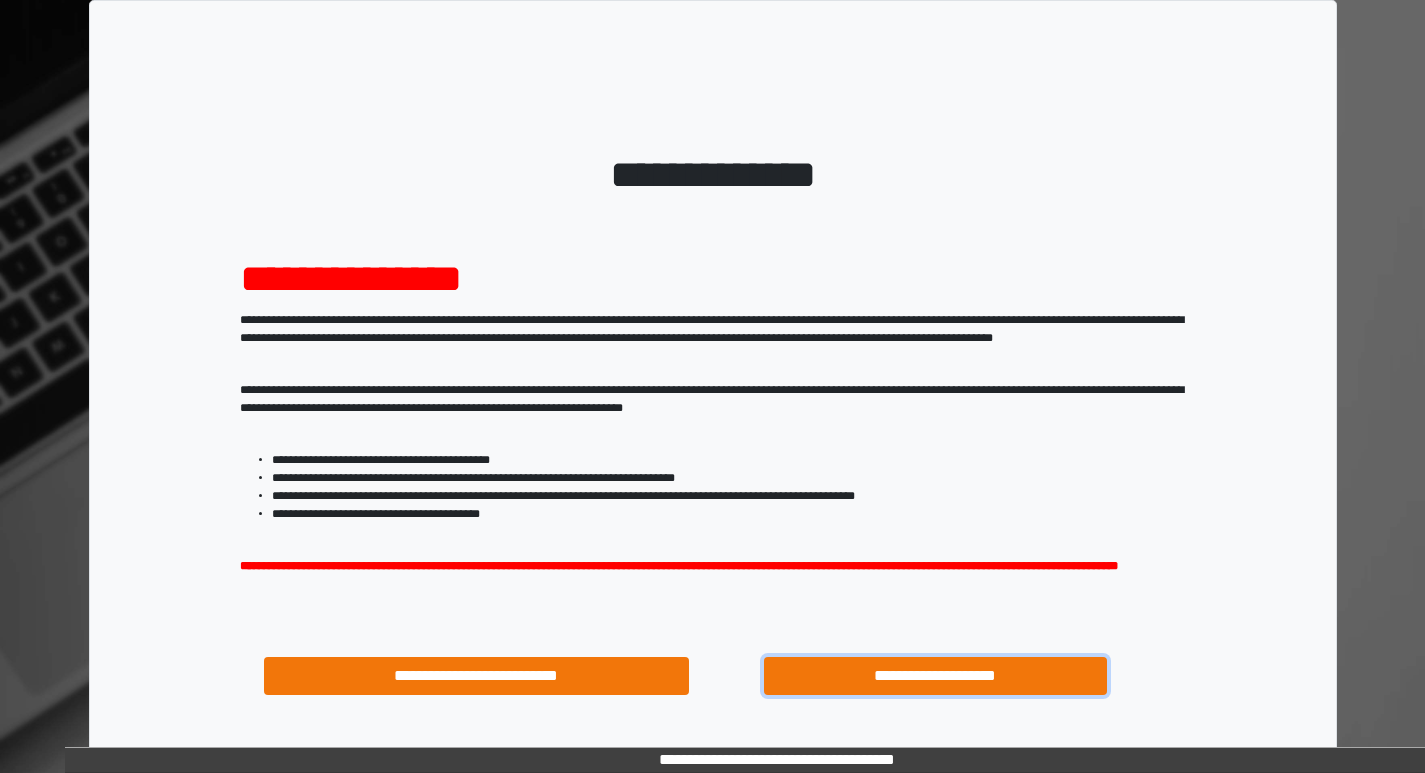 click on "**********" at bounding box center [936, 676] 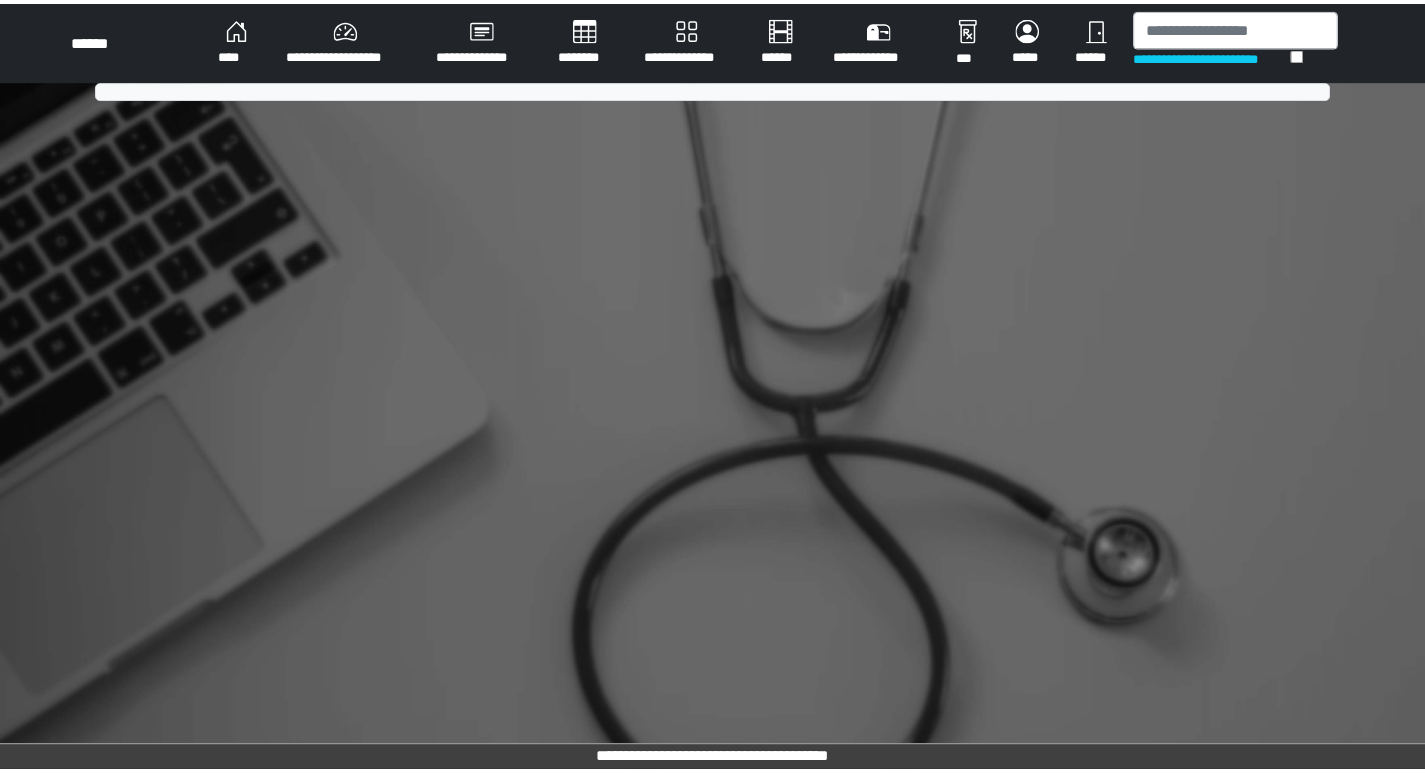 scroll, scrollTop: 0, scrollLeft: 0, axis: both 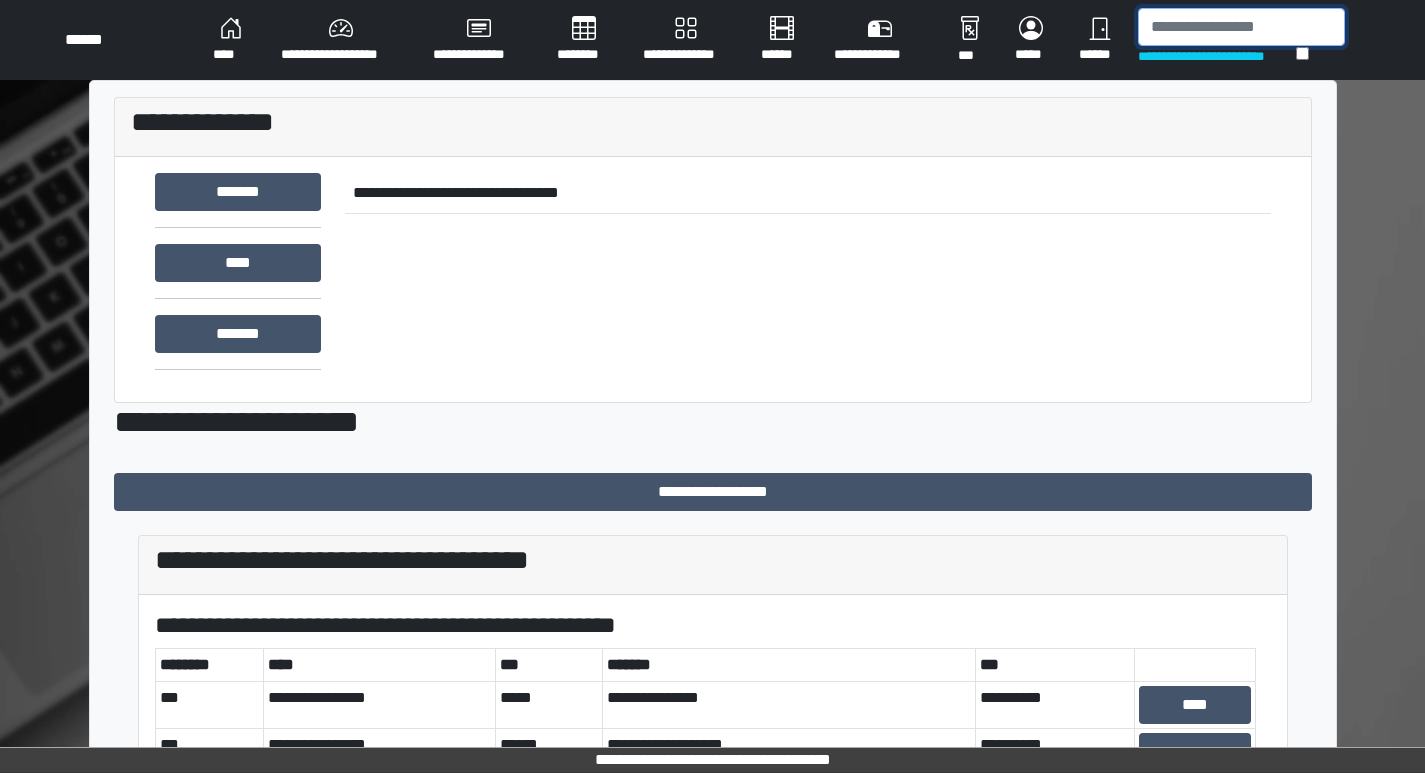 click at bounding box center (1241, 27) 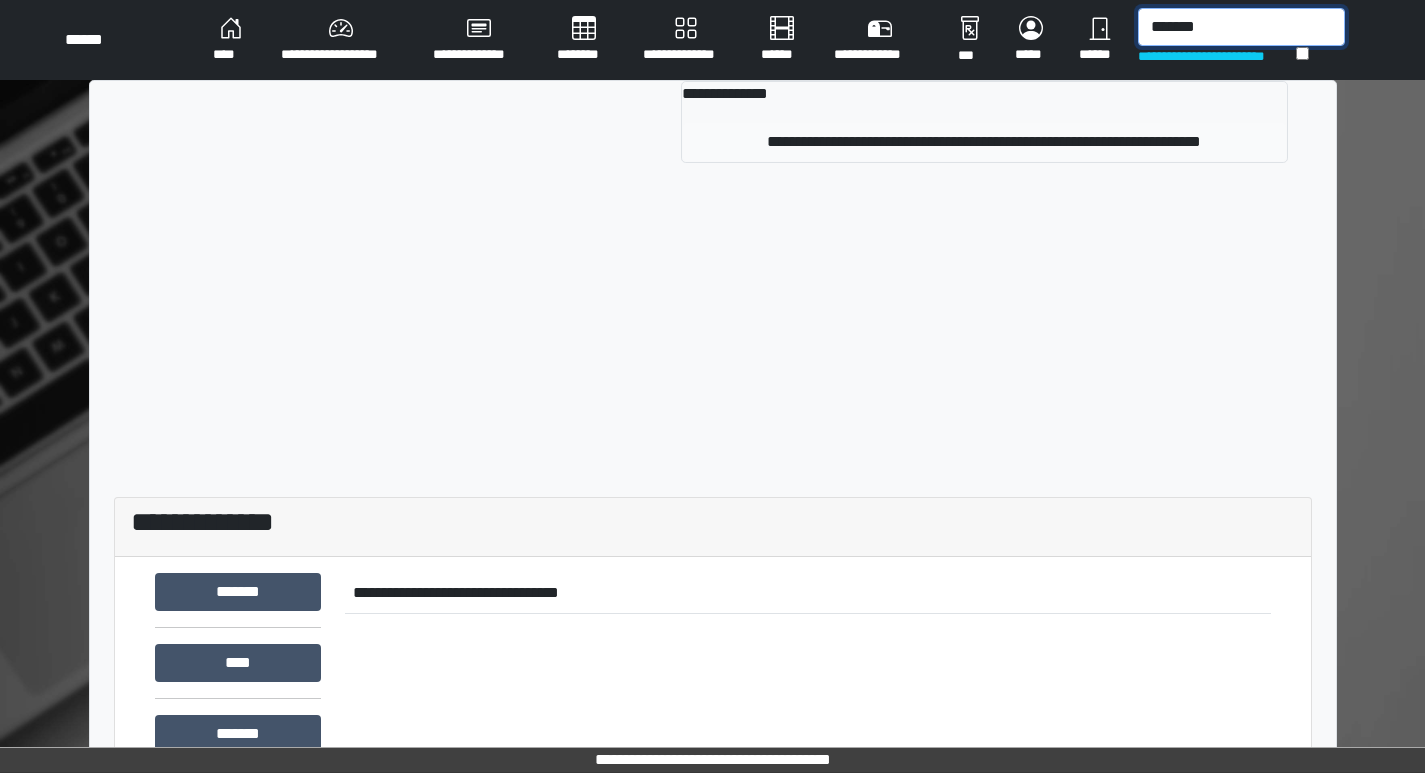 type on "*******" 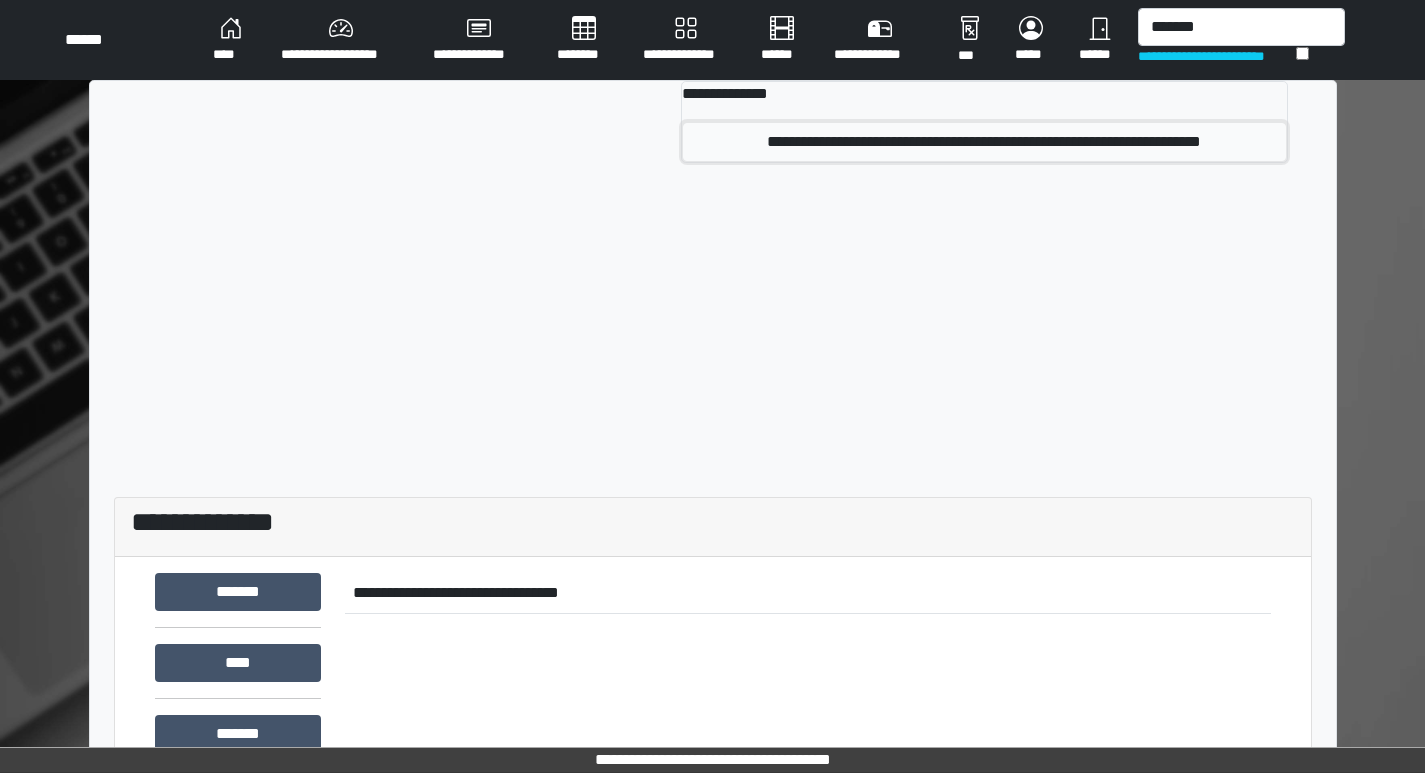 click on "**********" at bounding box center [984, 142] 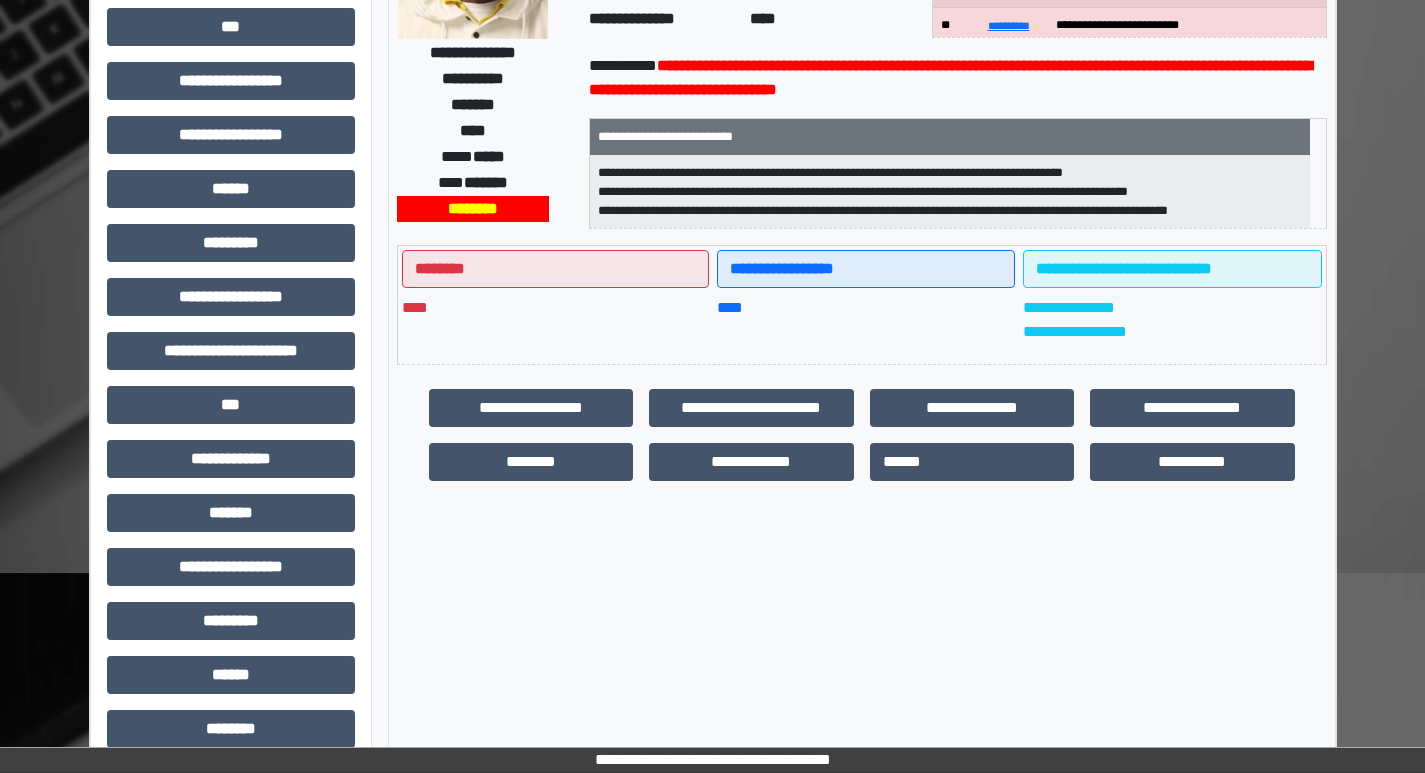 scroll, scrollTop: 300, scrollLeft: 0, axis: vertical 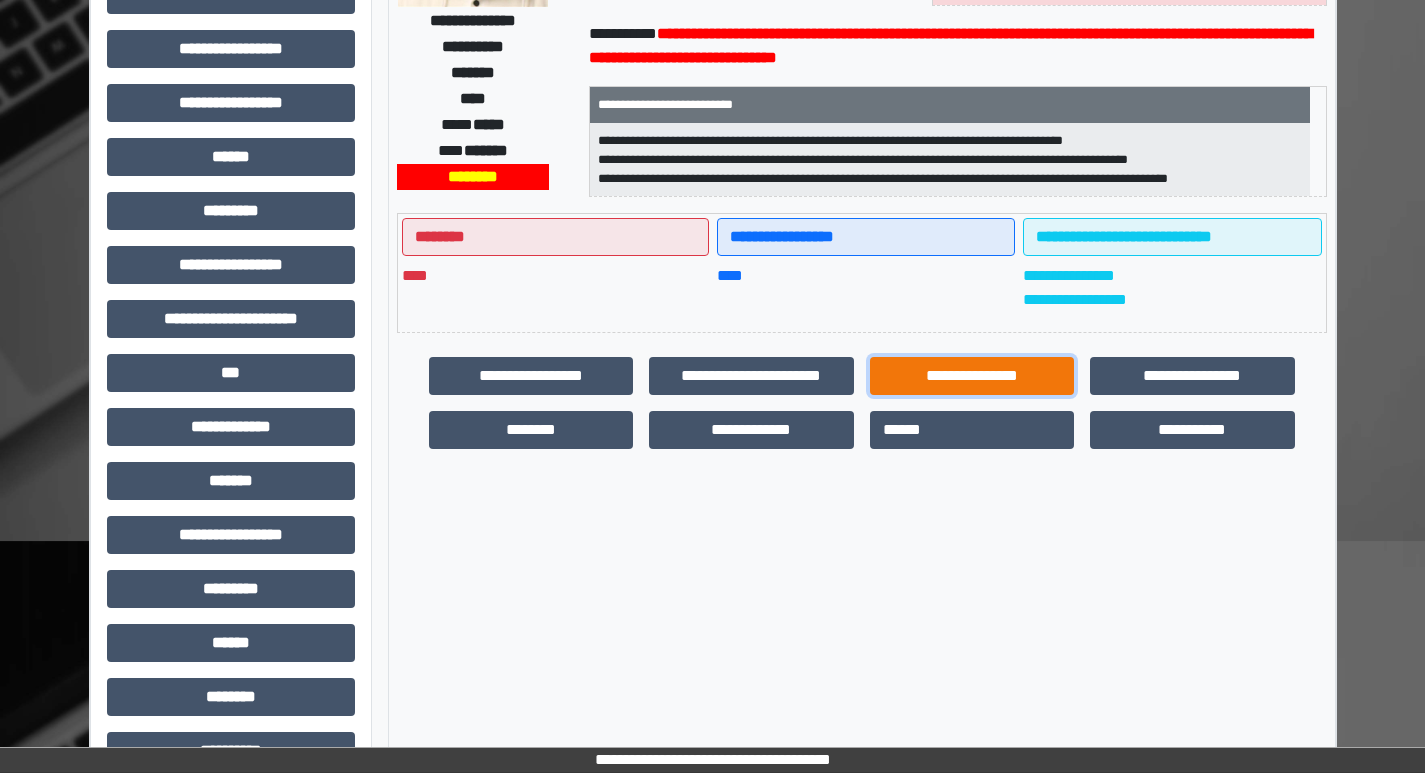 click on "**********" at bounding box center [531, 376] 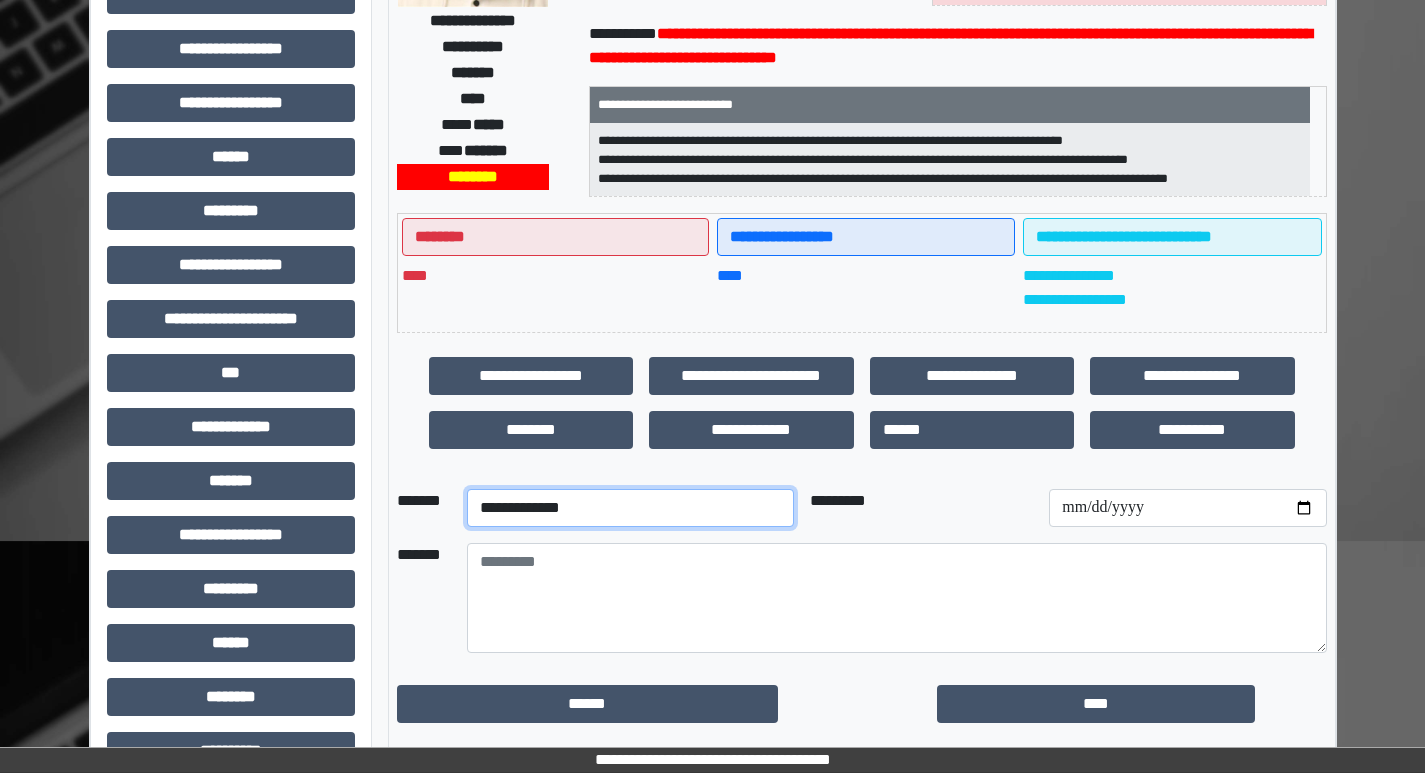 click on "**********" at bounding box center (630, 508) 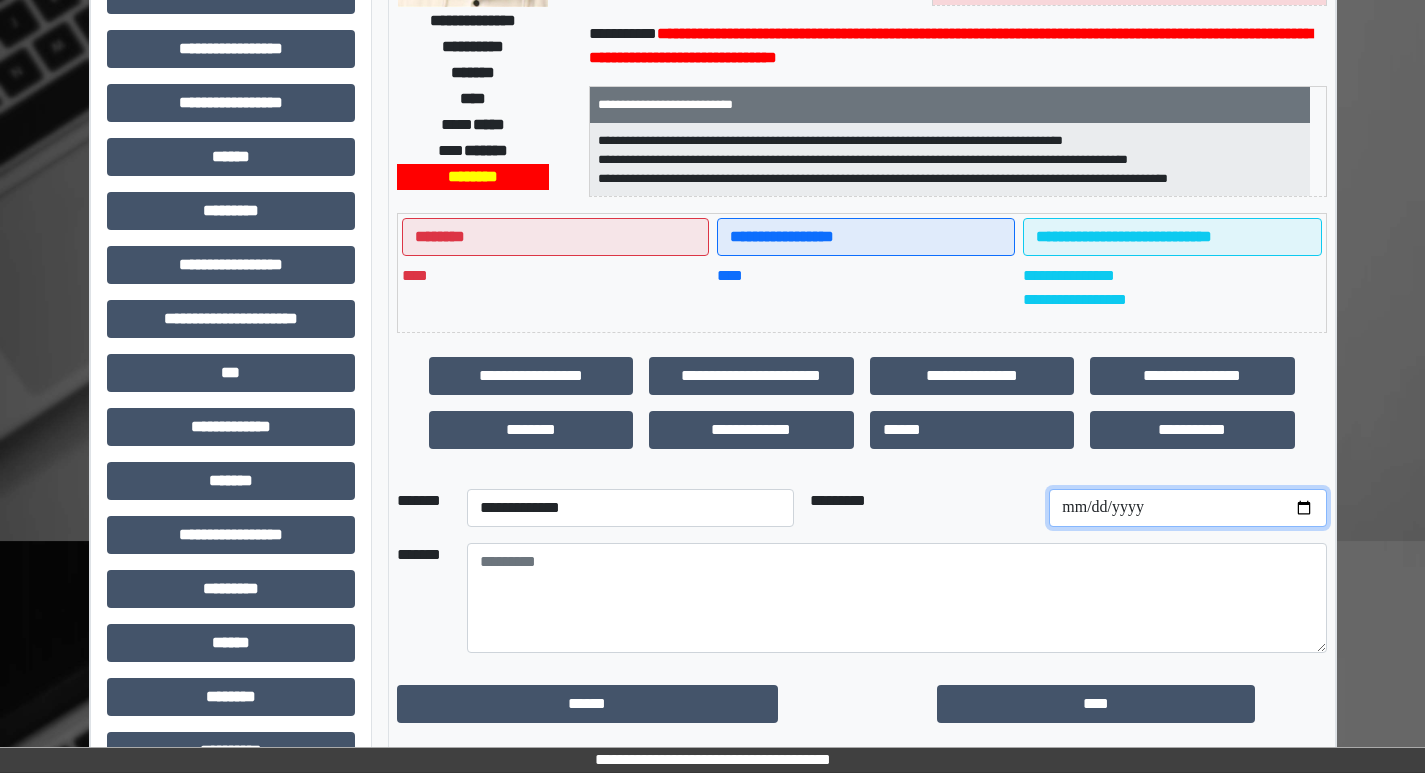 click at bounding box center (1187, 508) 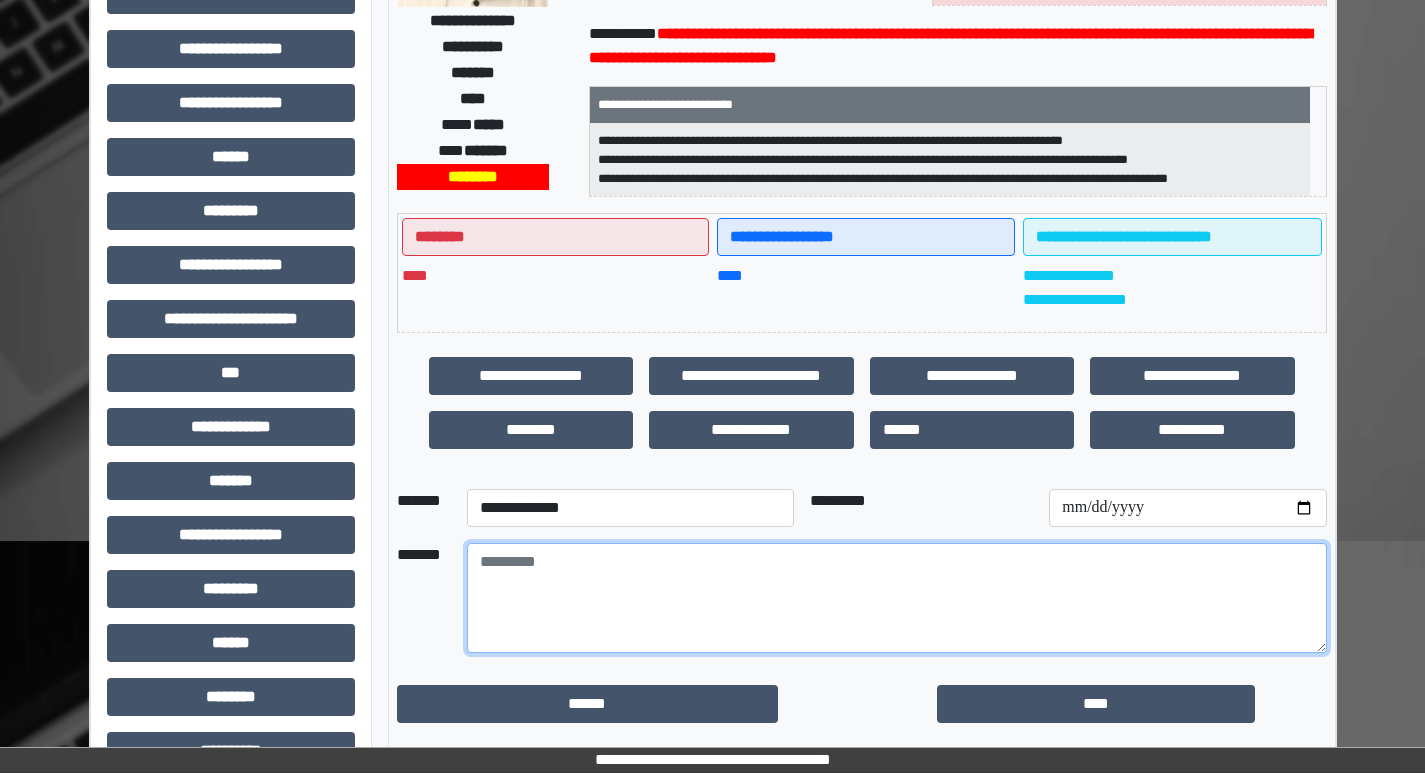 click at bounding box center (897, 598) 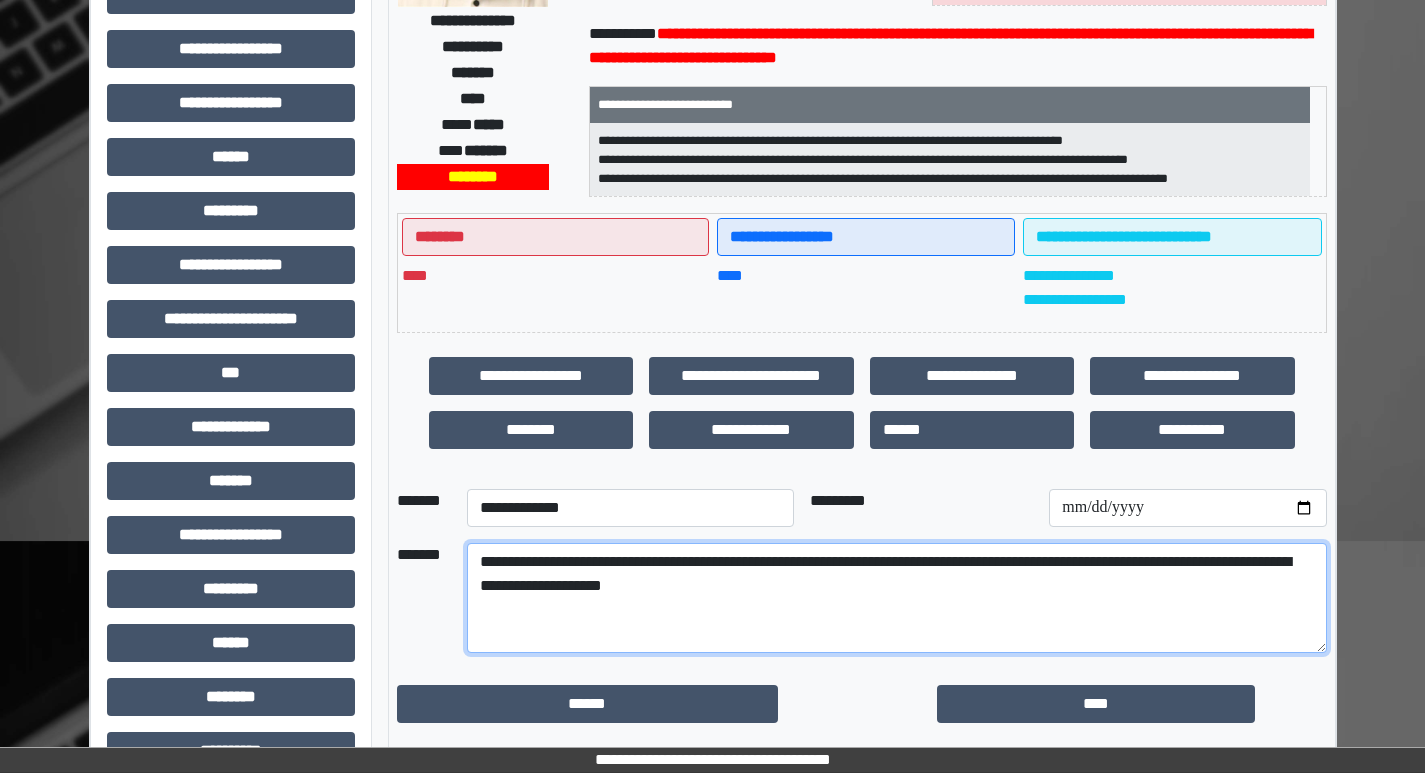 click on "**********" at bounding box center (897, 598) 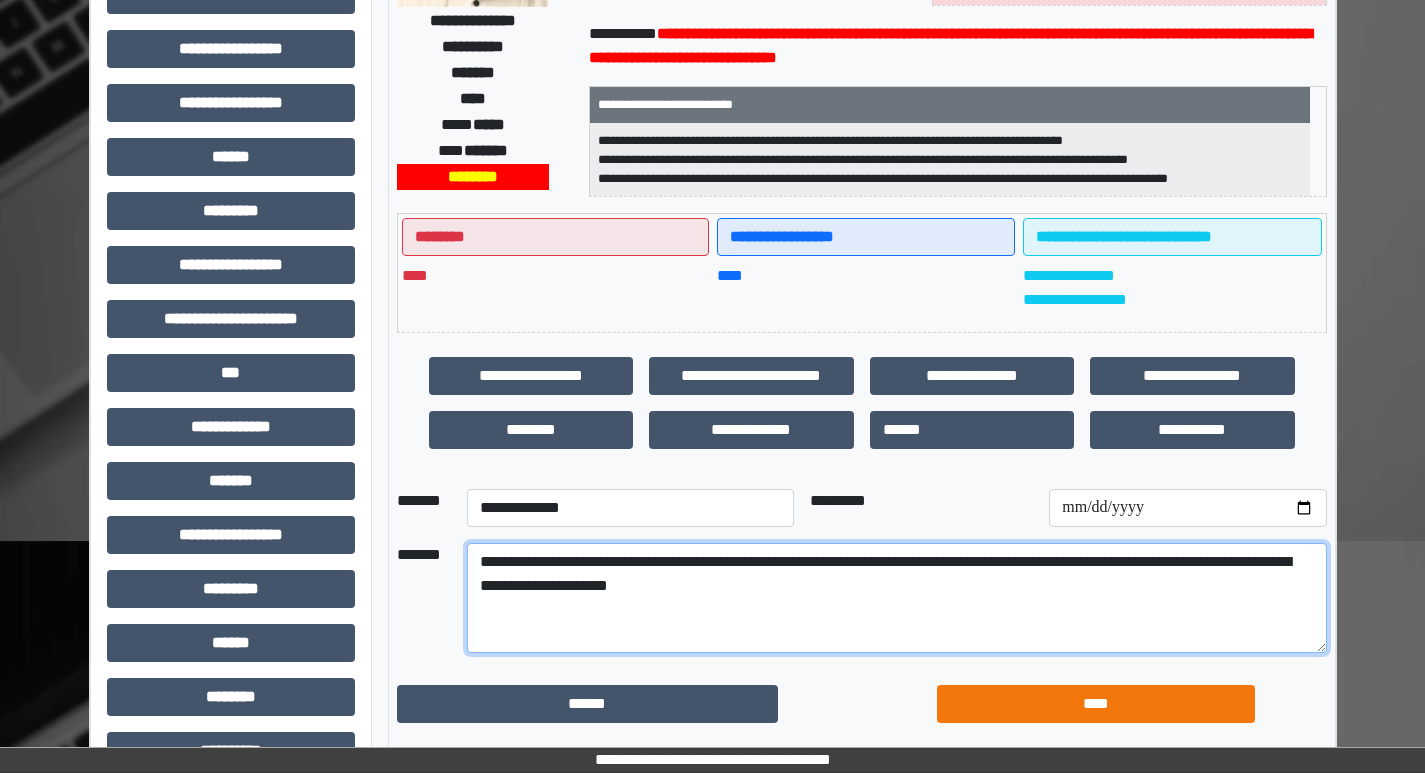 type on "**********" 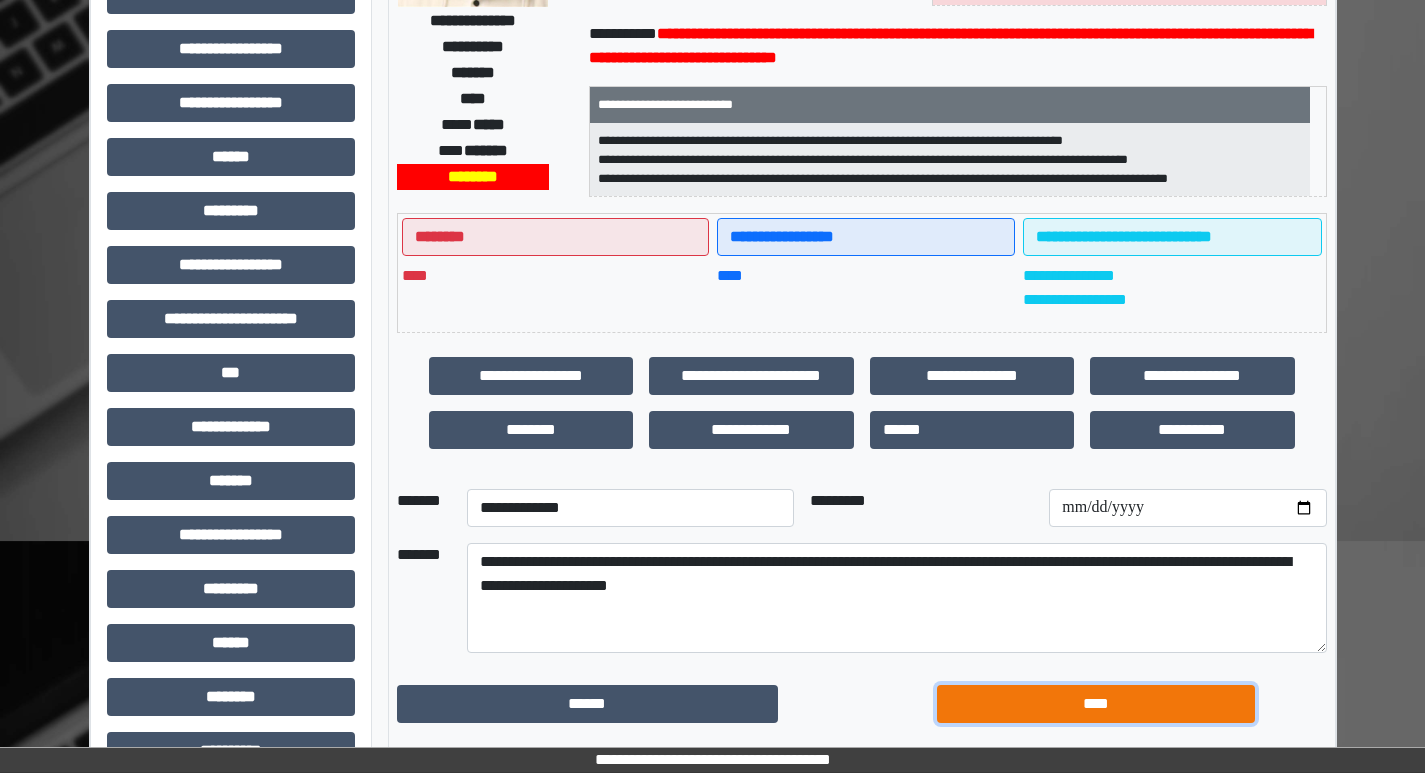 click on "****" at bounding box center (587, 704) 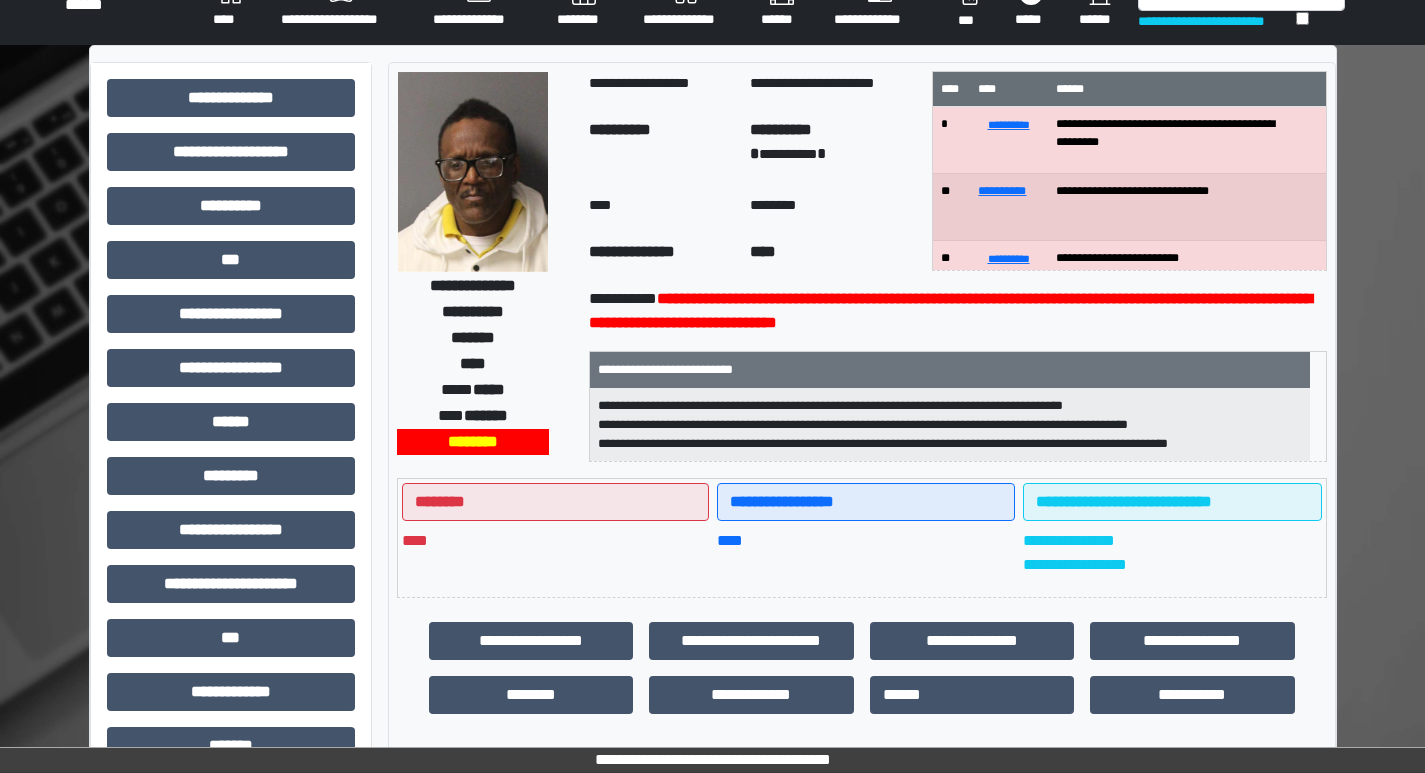 scroll, scrollTop: 0, scrollLeft: 0, axis: both 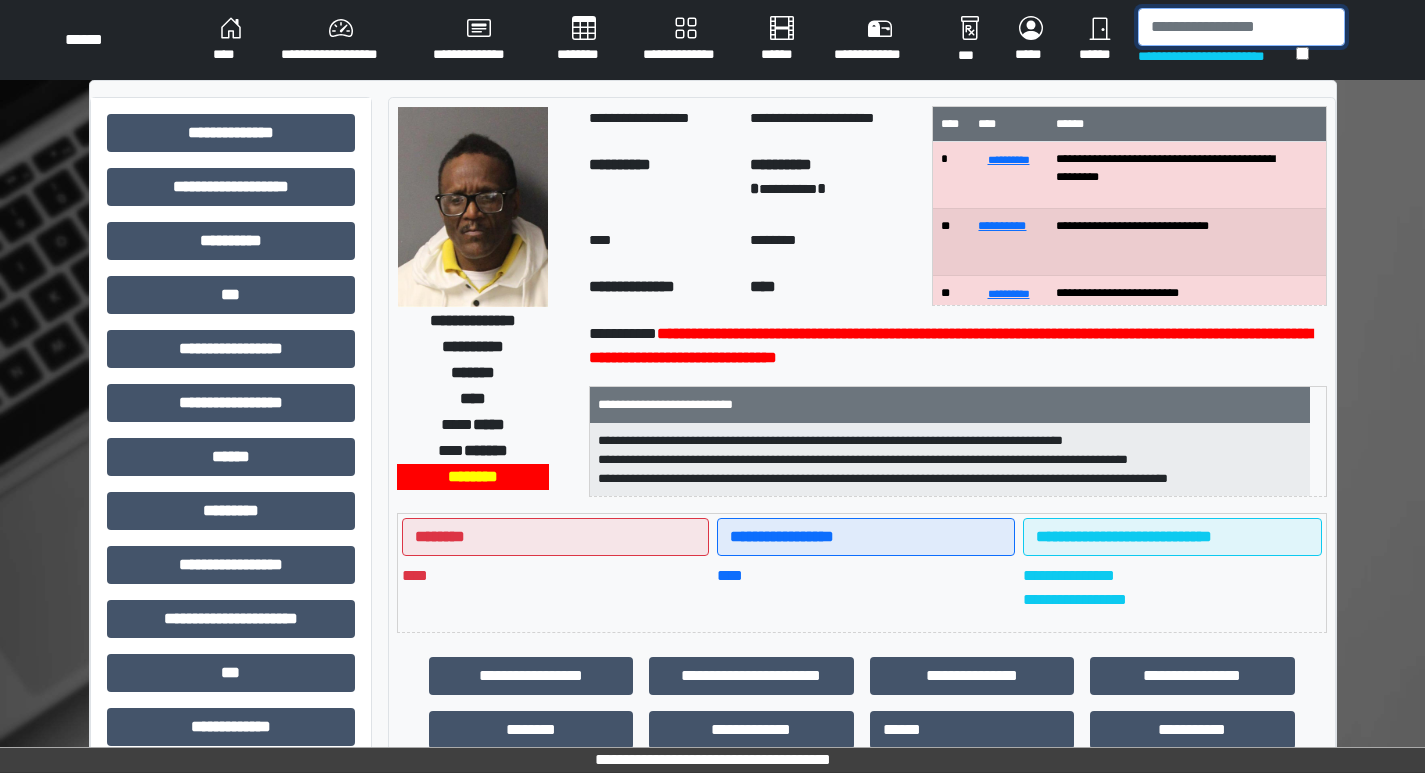 click at bounding box center (1241, 27) 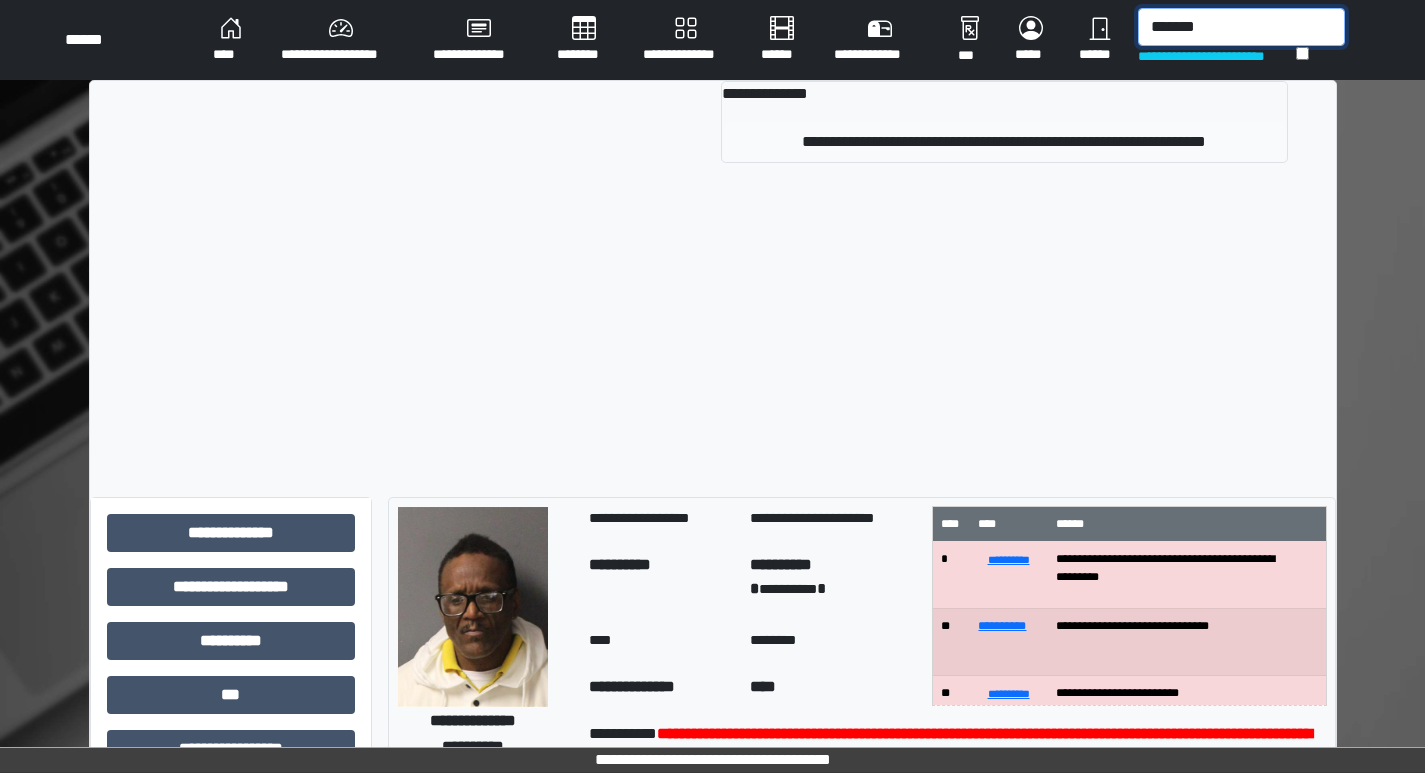 type on "*******" 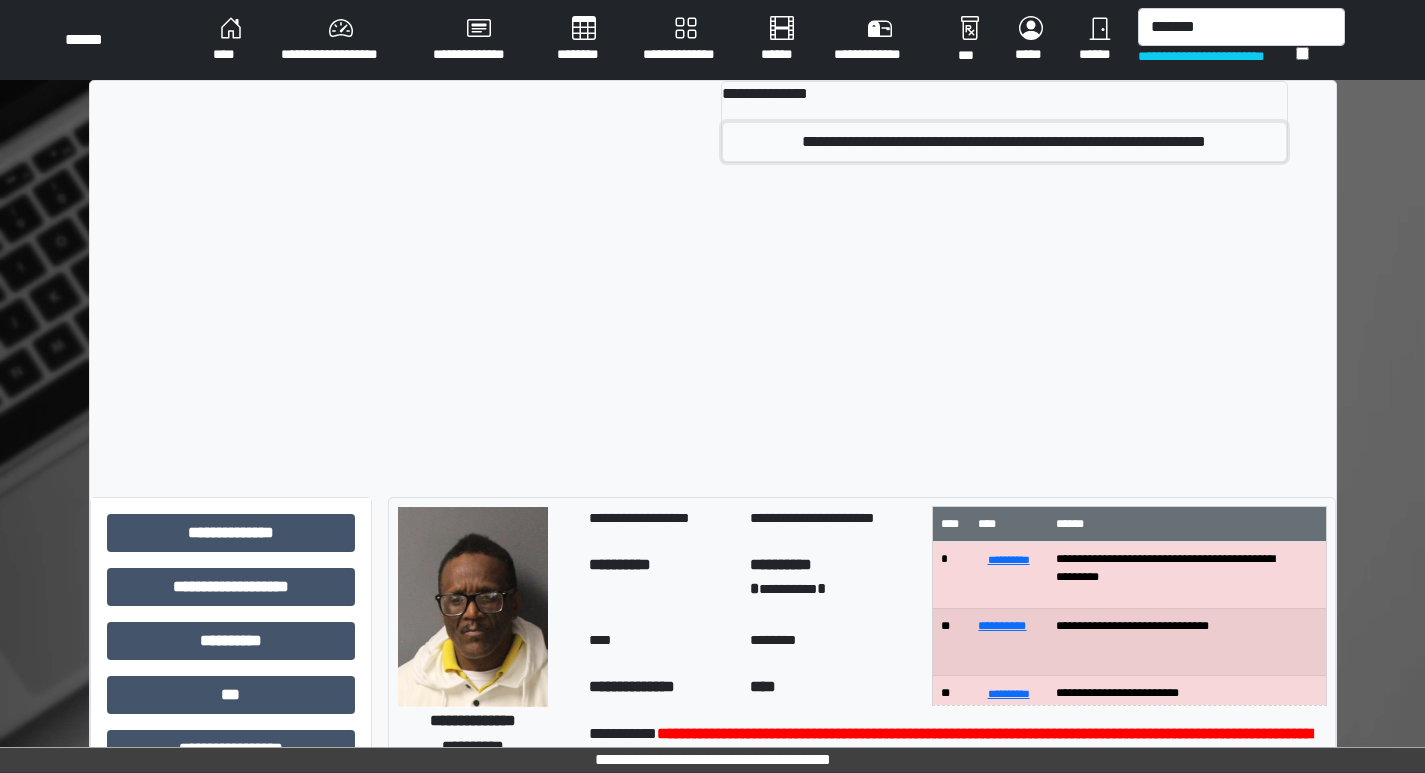click on "**********" at bounding box center (1004, 142) 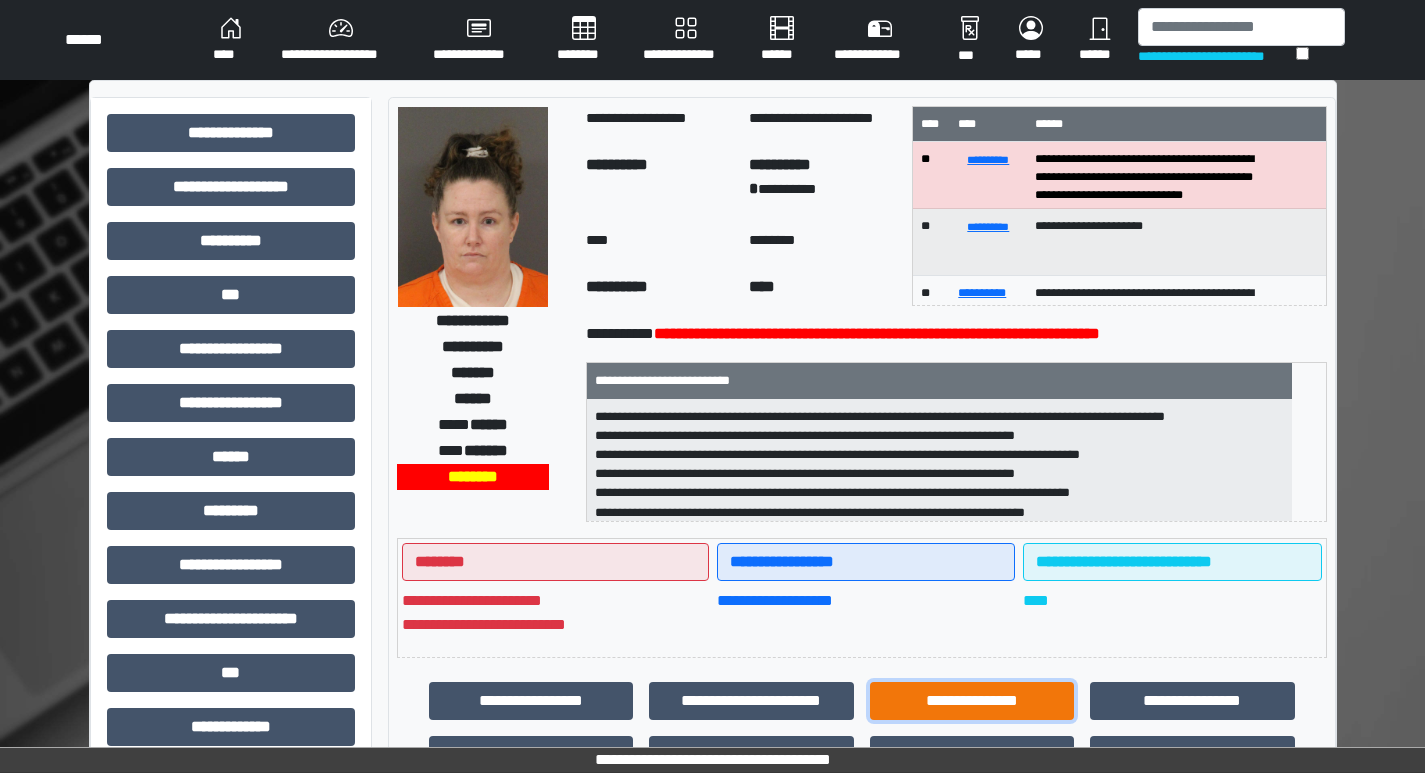click on "**********" at bounding box center [531, 701] 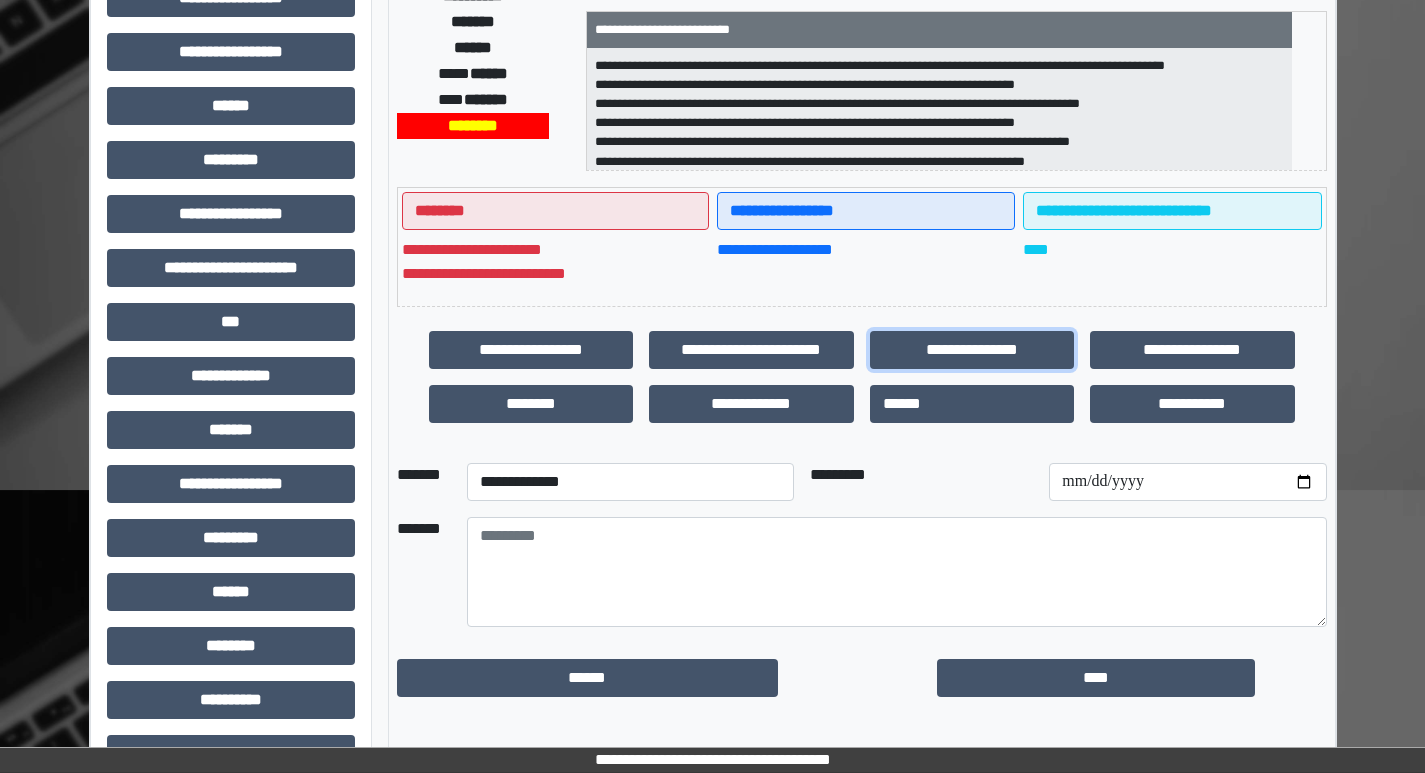 scroll, scrollTop: 400, scrollLeft: 0, axis: vertical 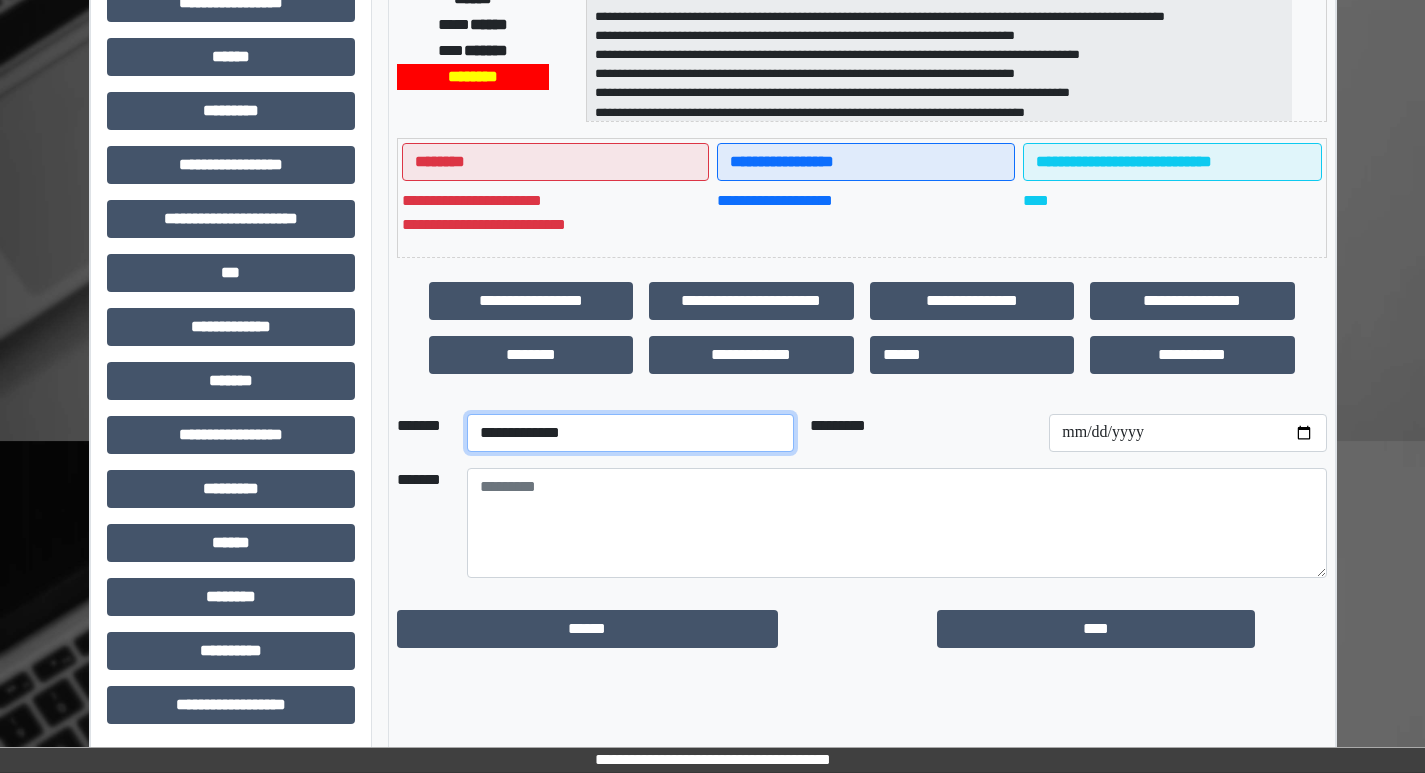 click on "**********" at bounding box center (630, 433) 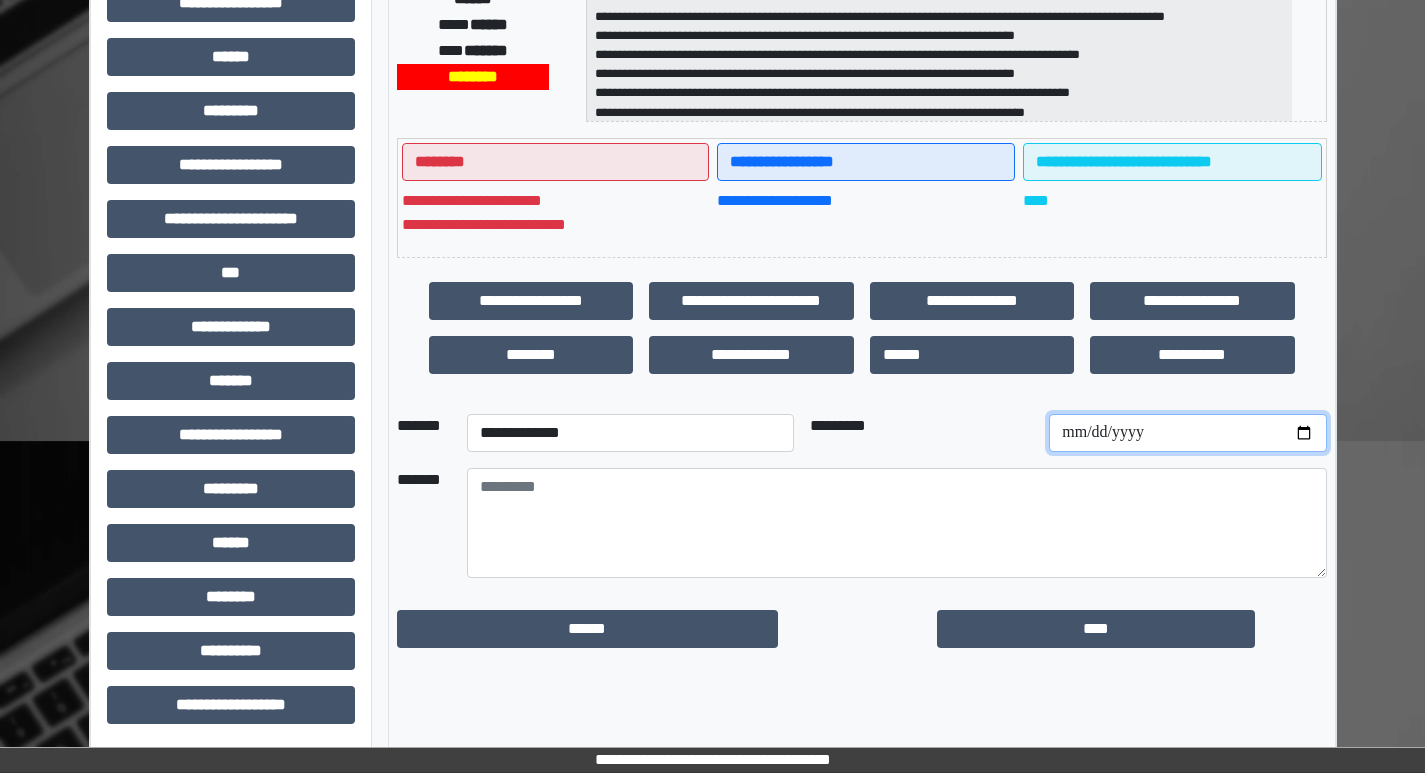 click at bounding box center [1187, 433] 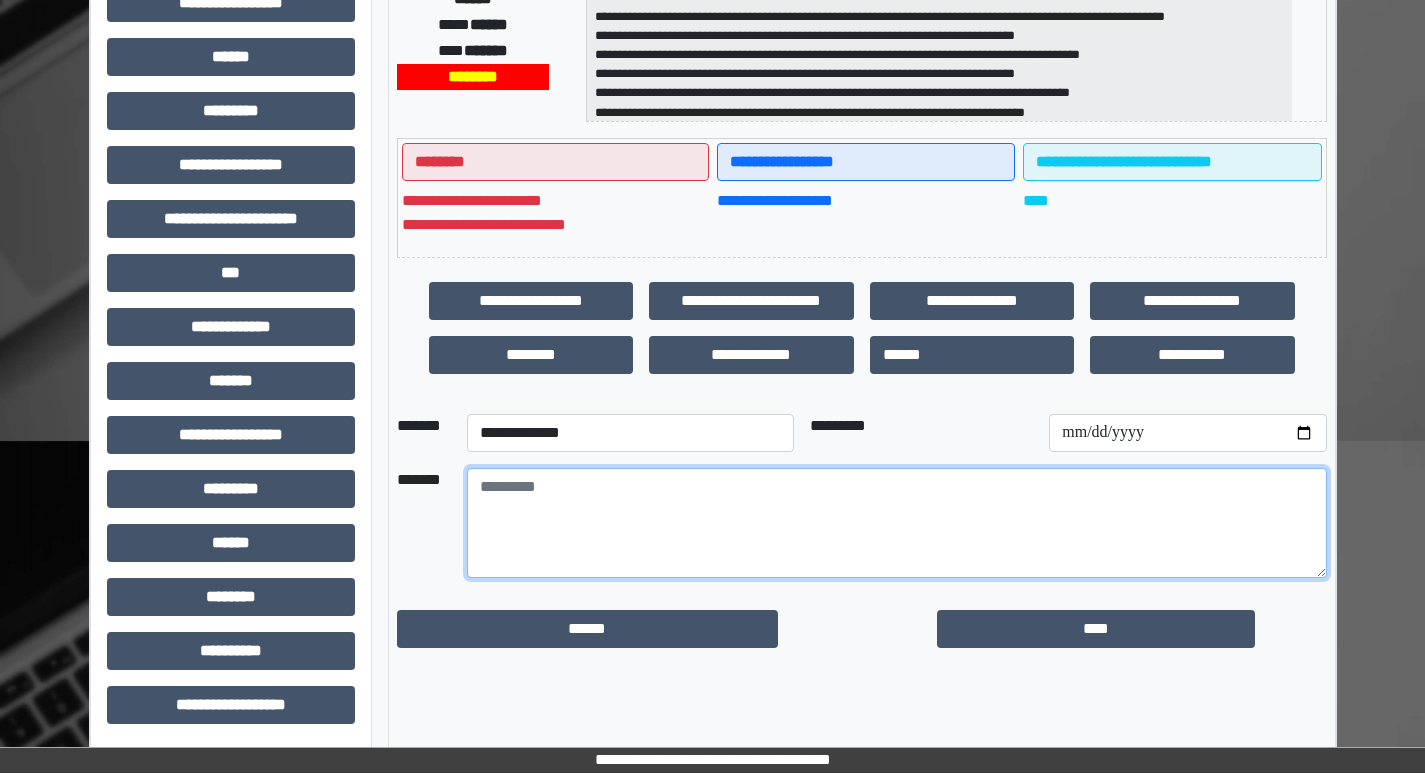 click at bounding box center (897, 523) 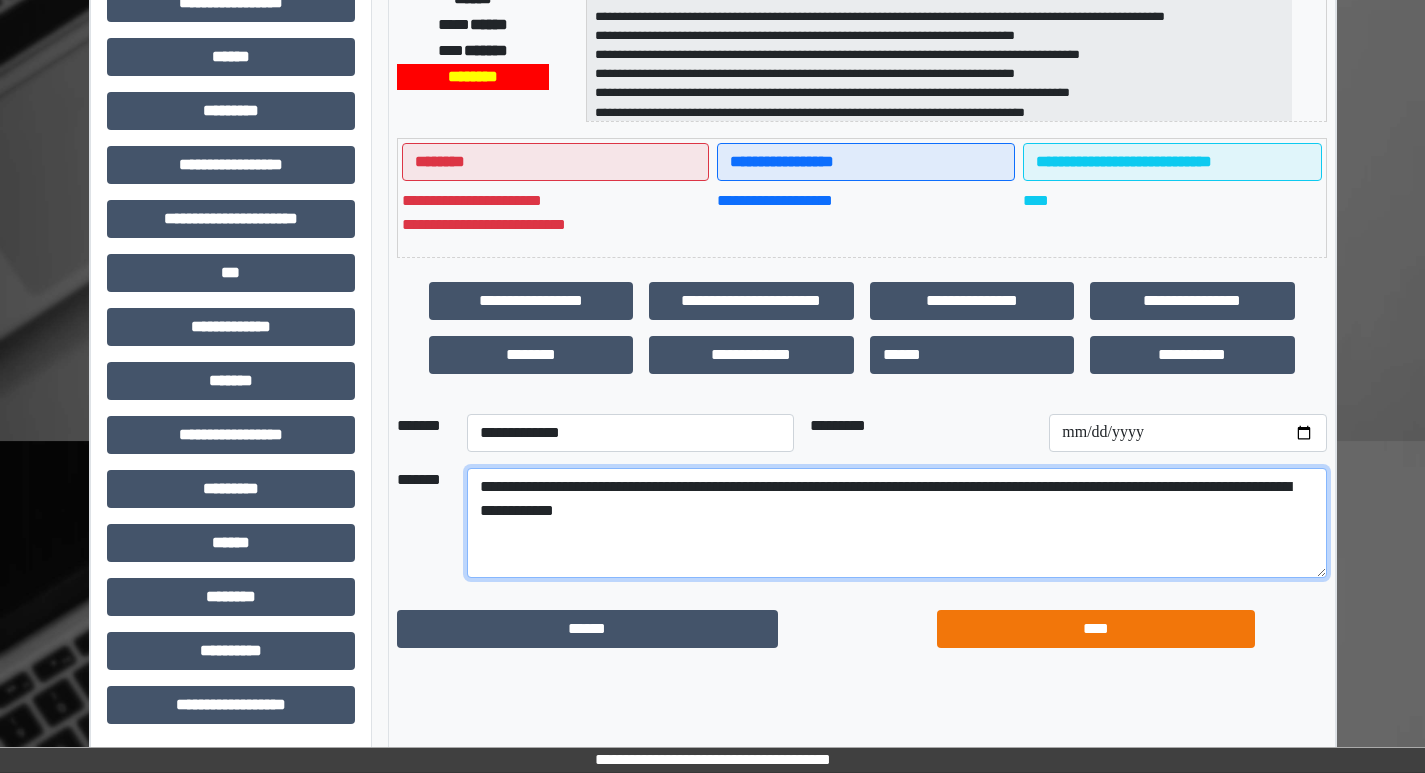 type on "**********" 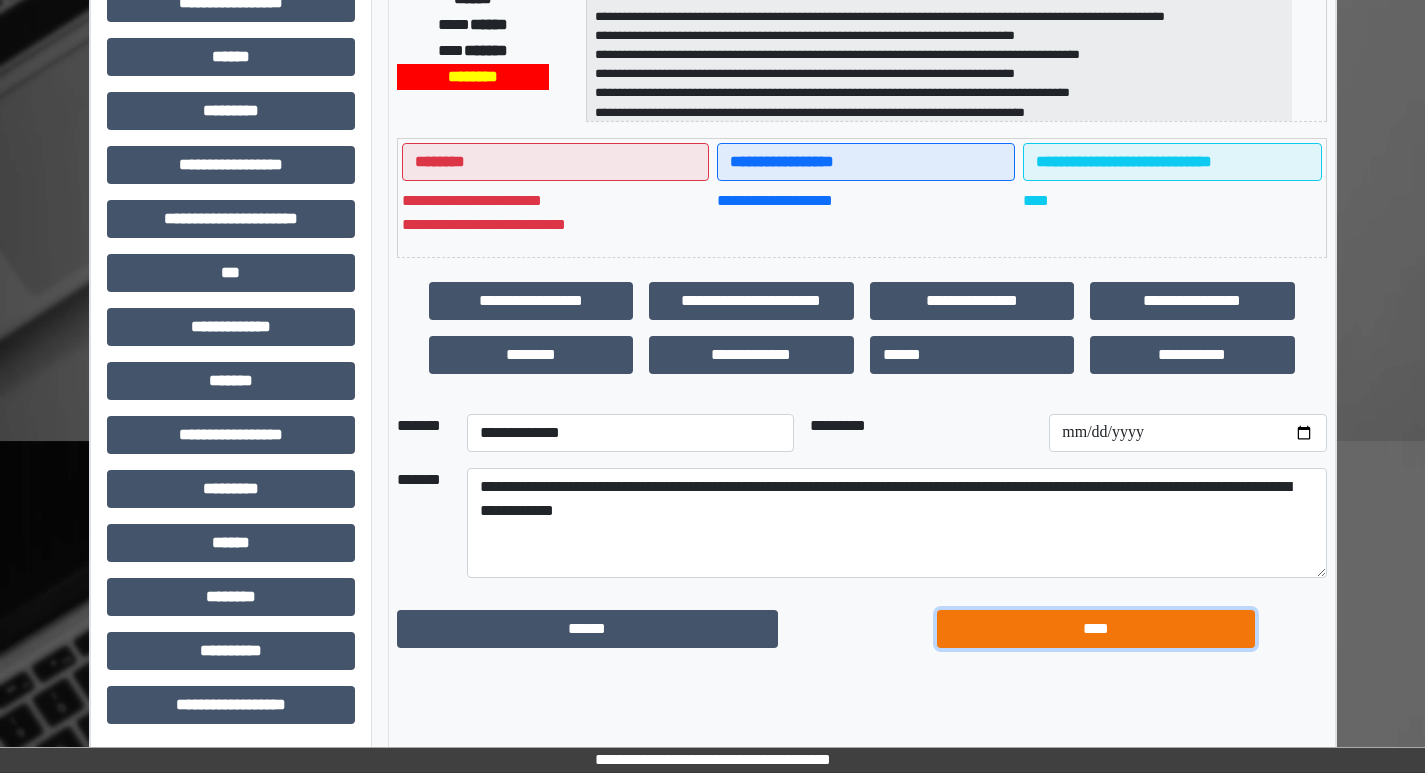 click on "****" at bounding box center [587, 629] 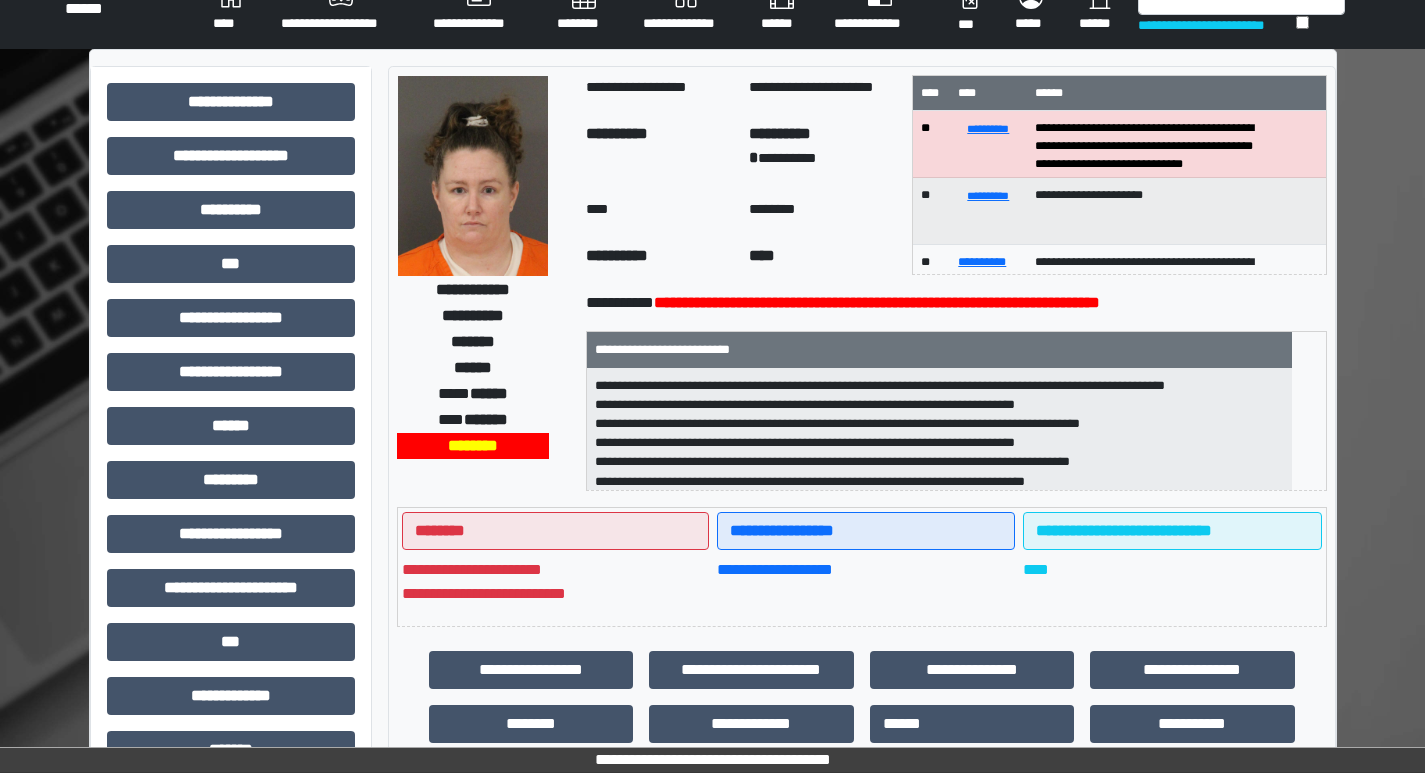 scroll, scrollTop: 0, scrollLeft: 0, axis: both 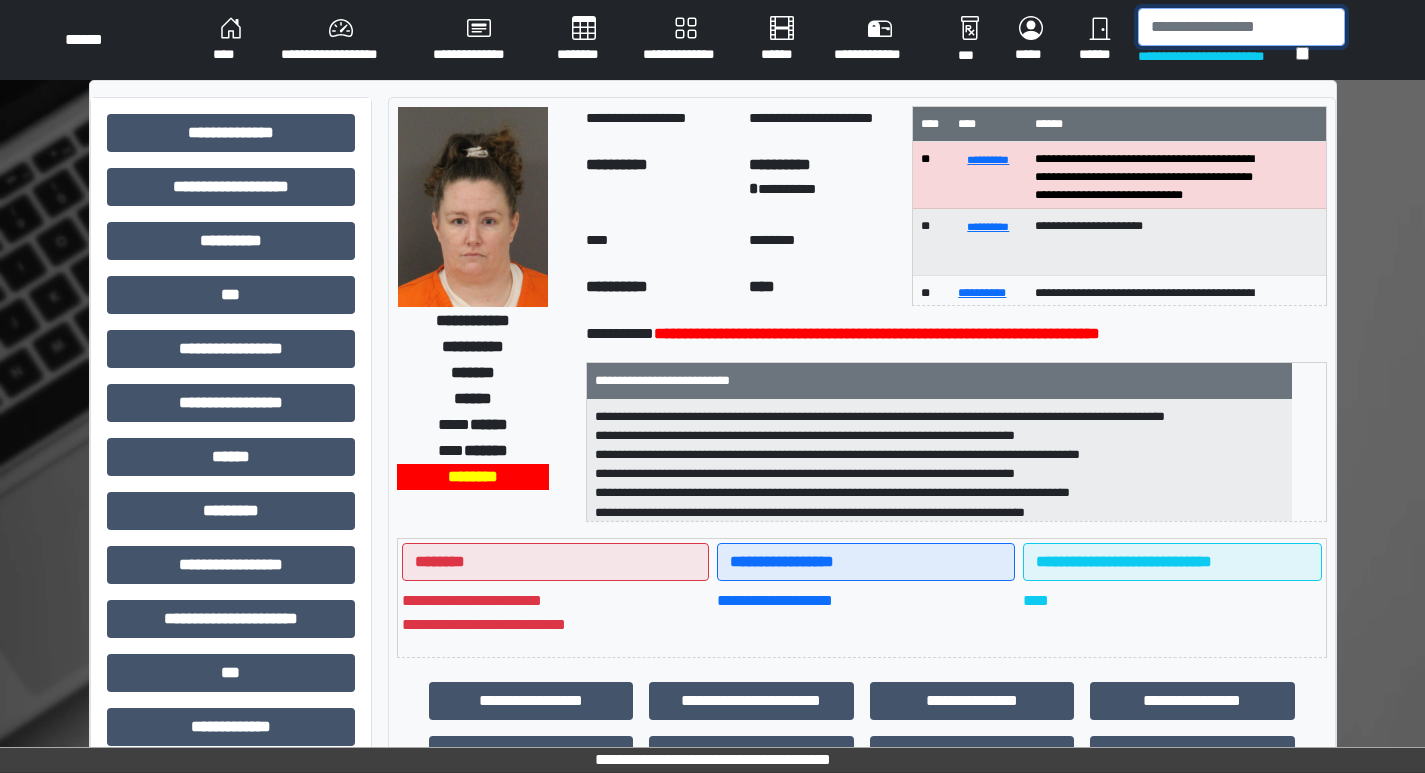 click at bounding box center (1241, 27) 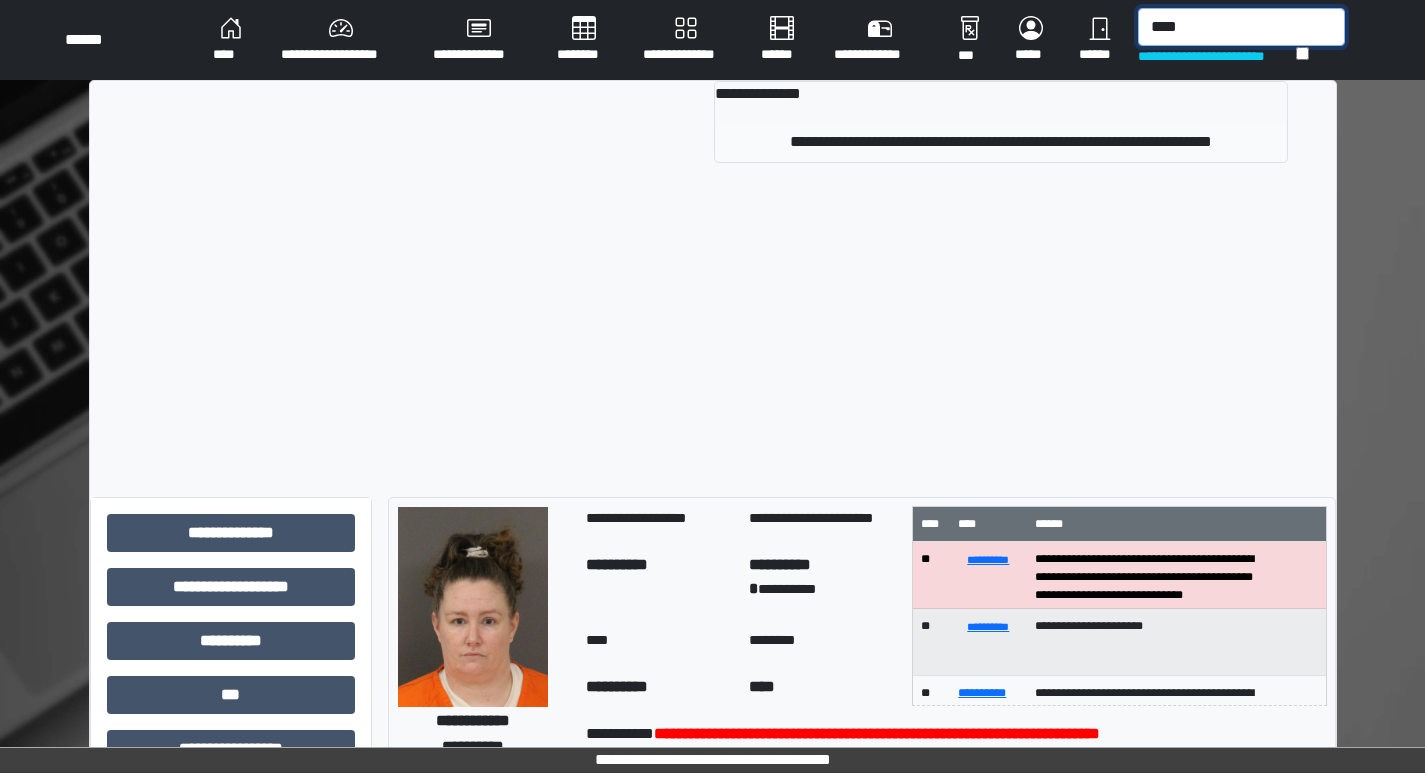type on "****" 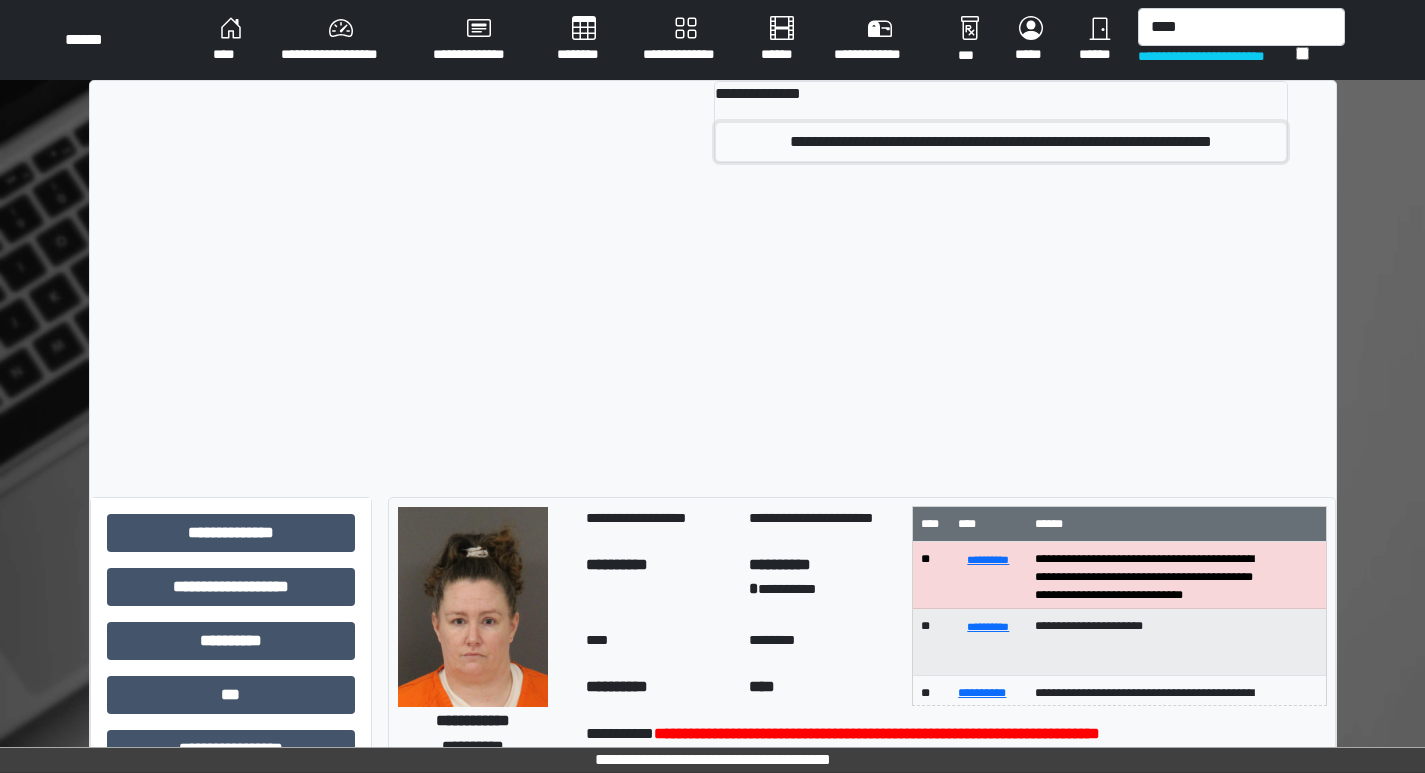 click on "**********" at bounding box center [1000, 142] 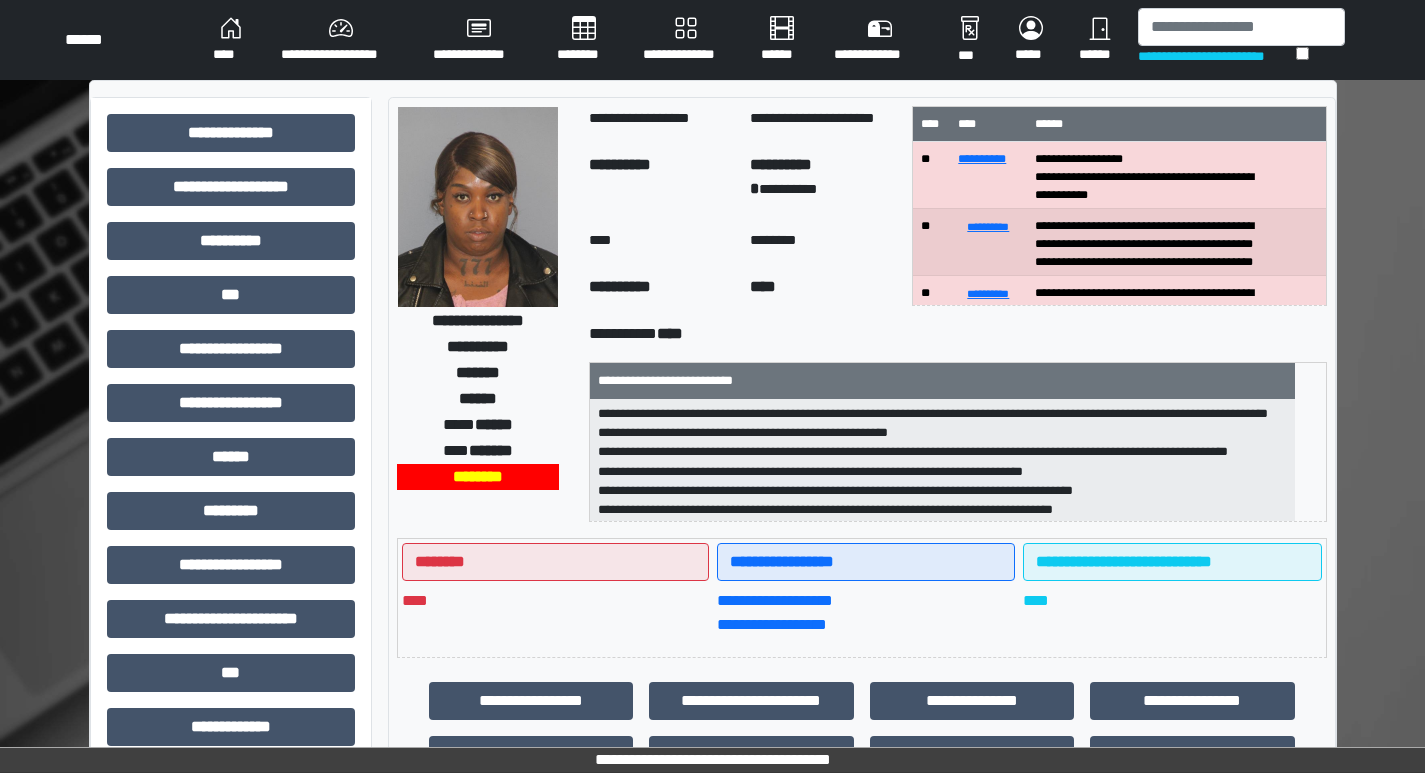 scroll, scrollTop: 63, scrollLeft: 0, axis: vertical 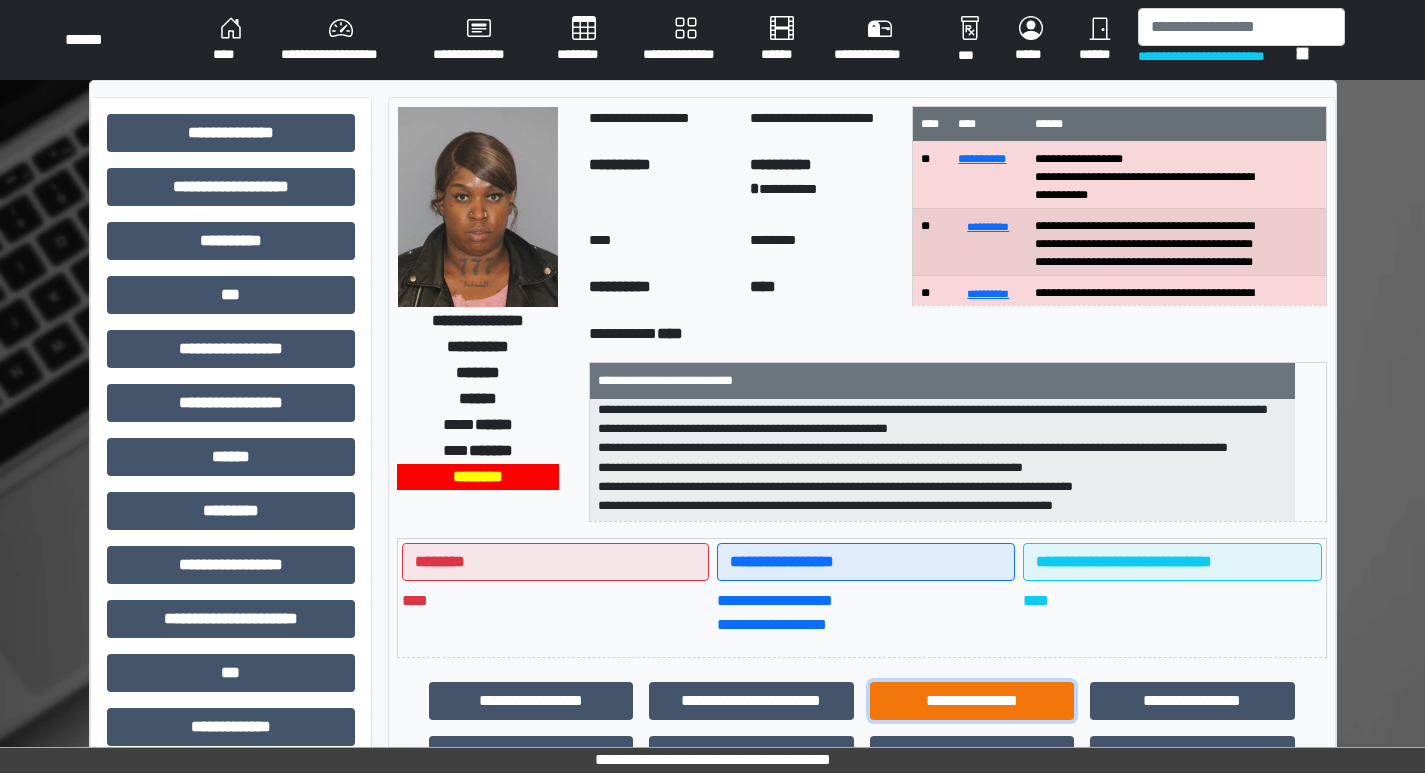 click on "**********" at bounding box center (531, 701) 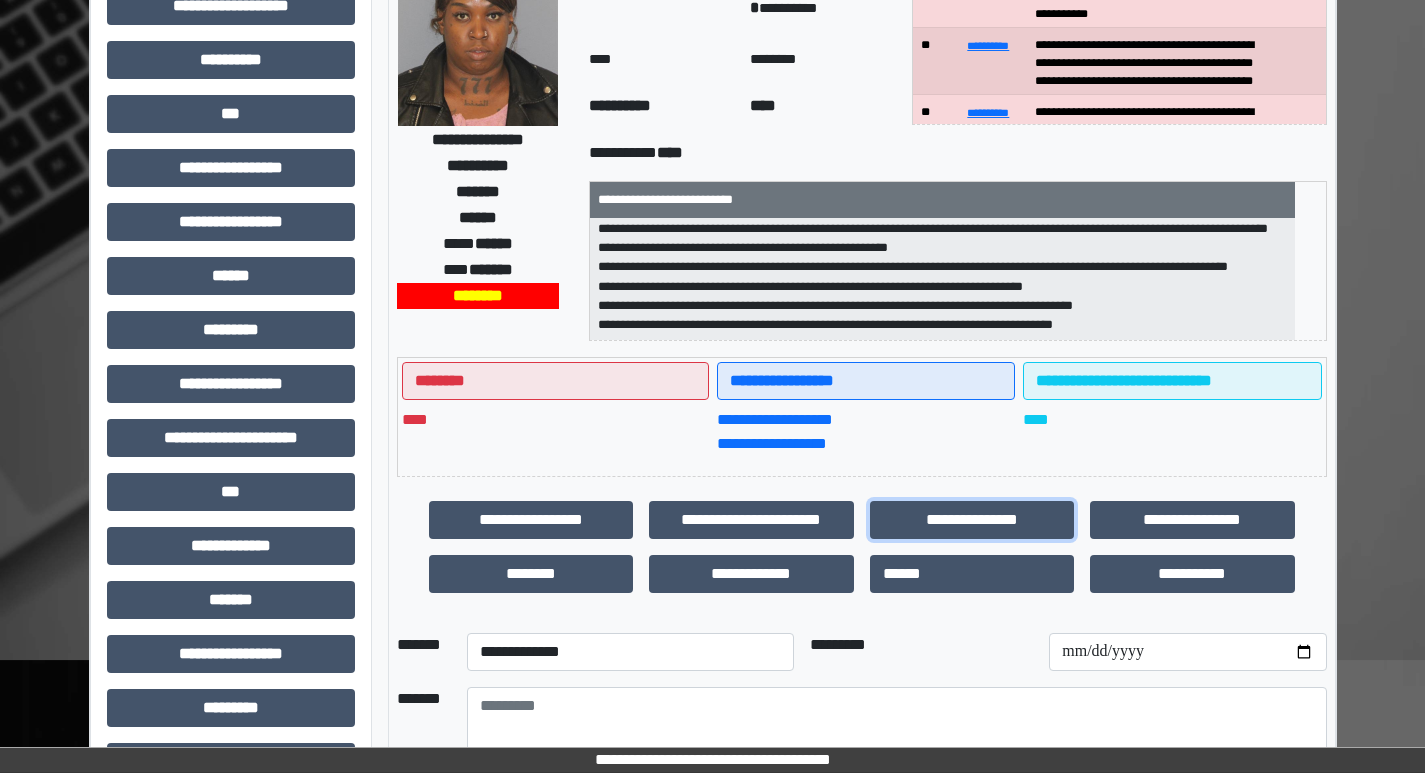 scroll, scrollTop: 300, scrollLeft: 0, axis: vertical 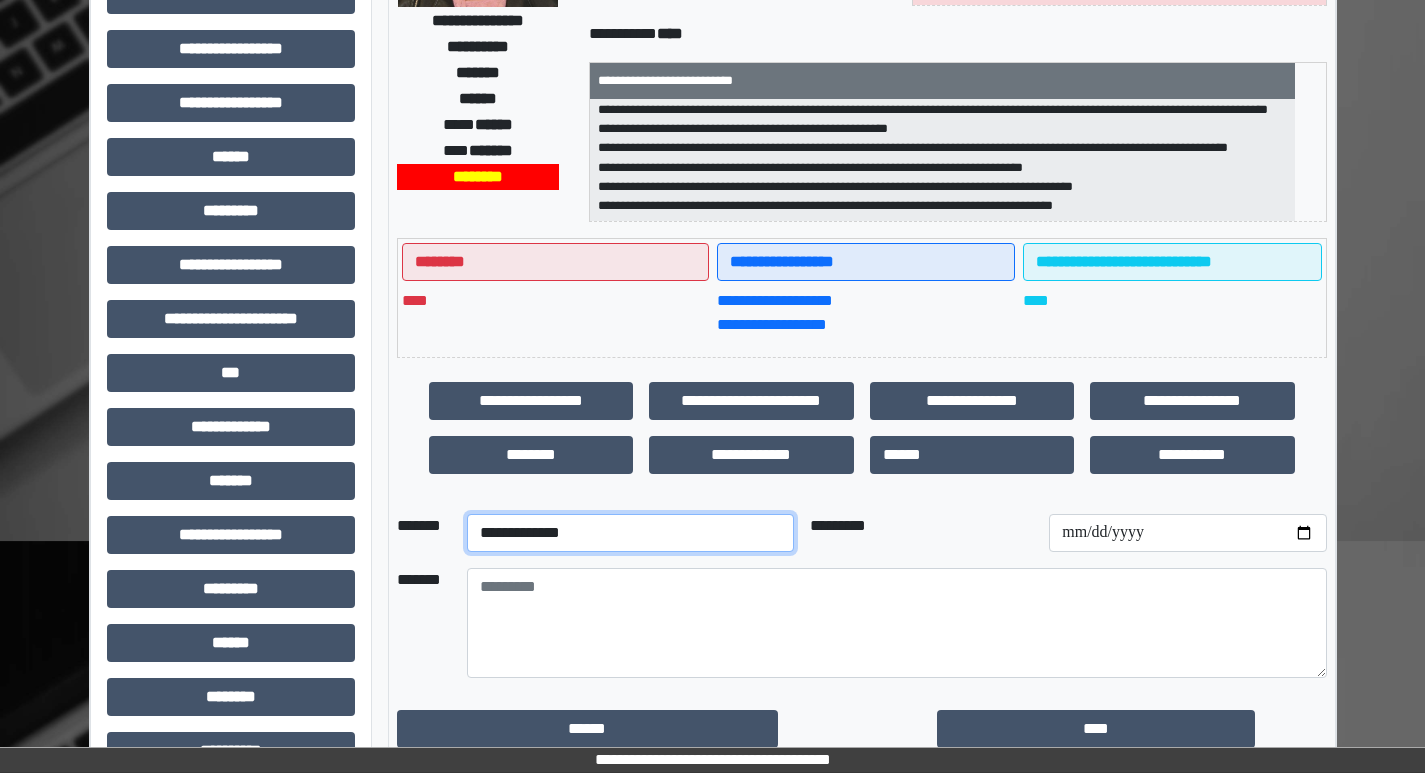 click on "**********" at bounding box center (630, 533) 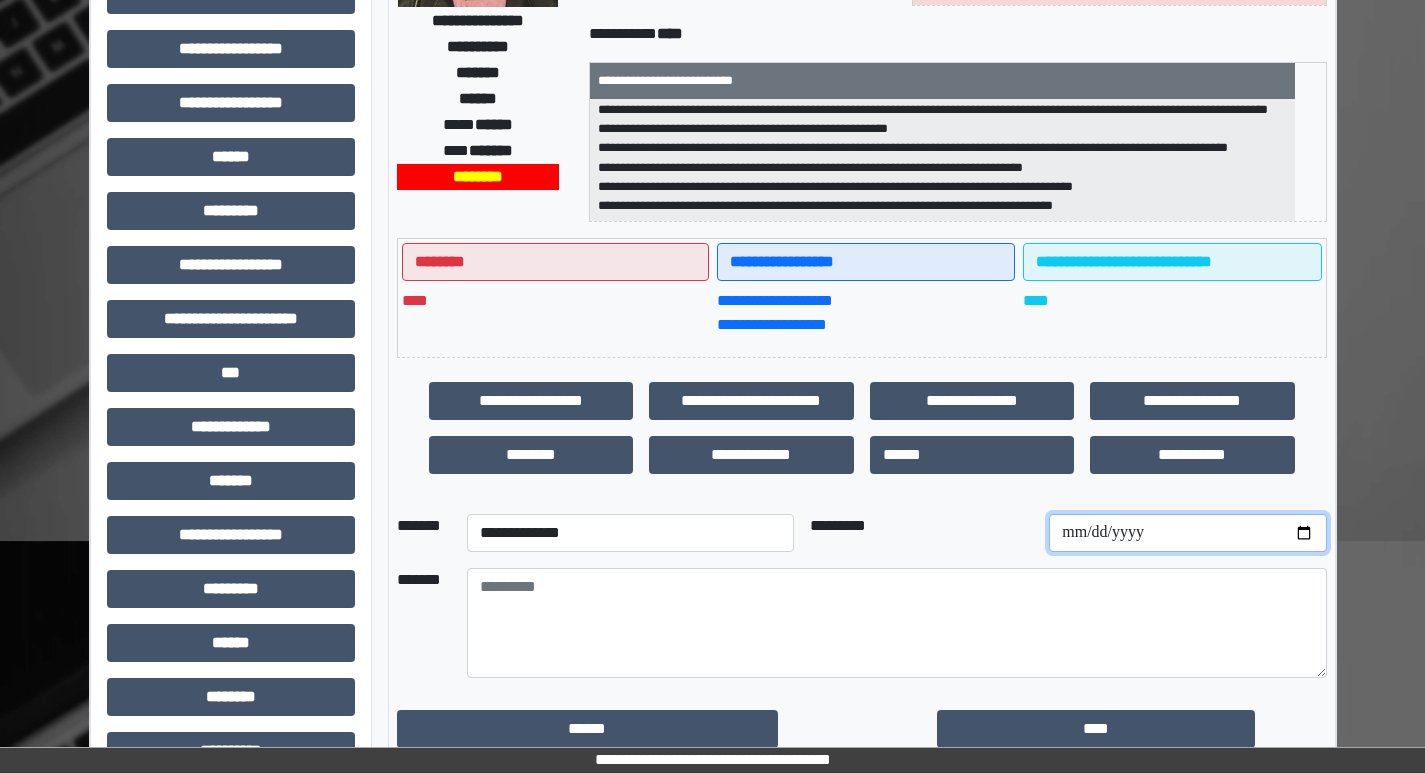 click at bounding box center [1187, 533] 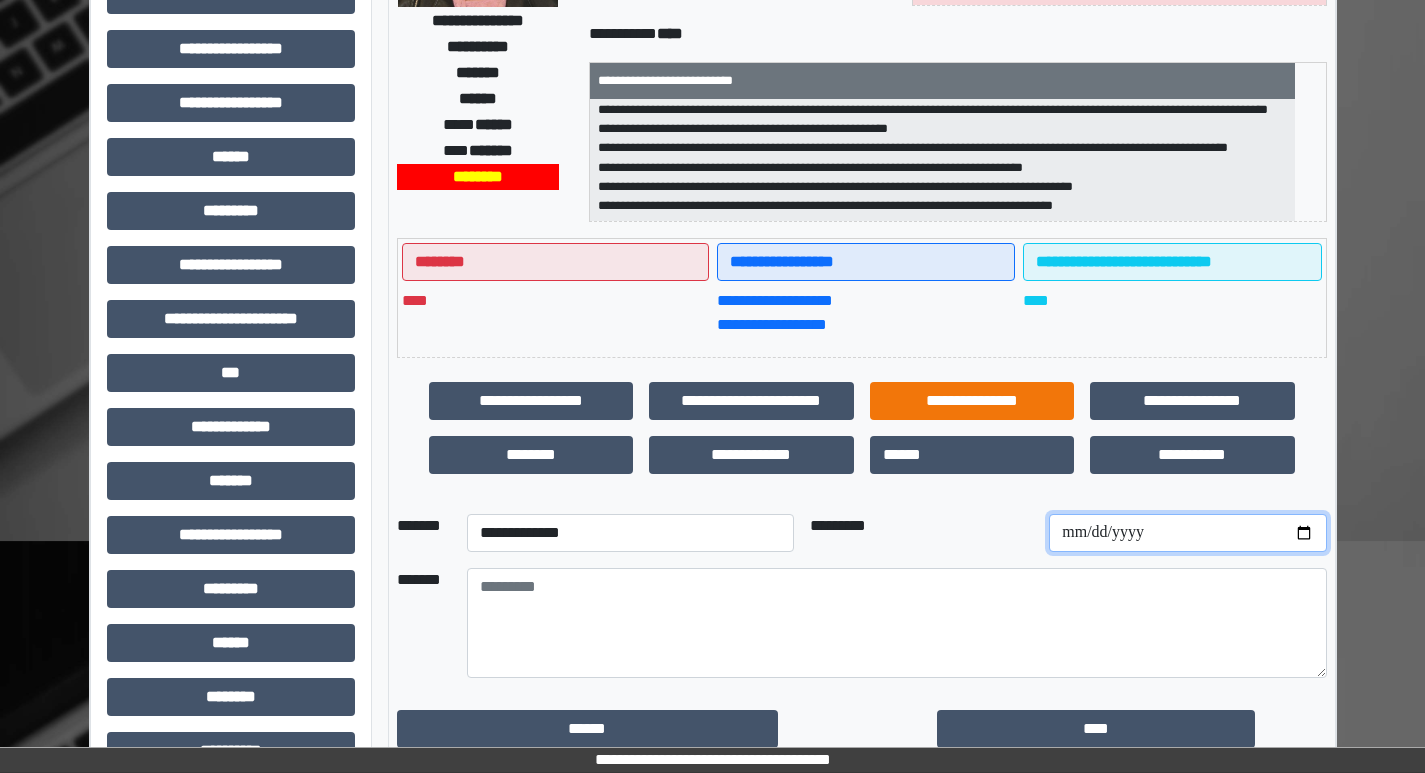 type on "**********" 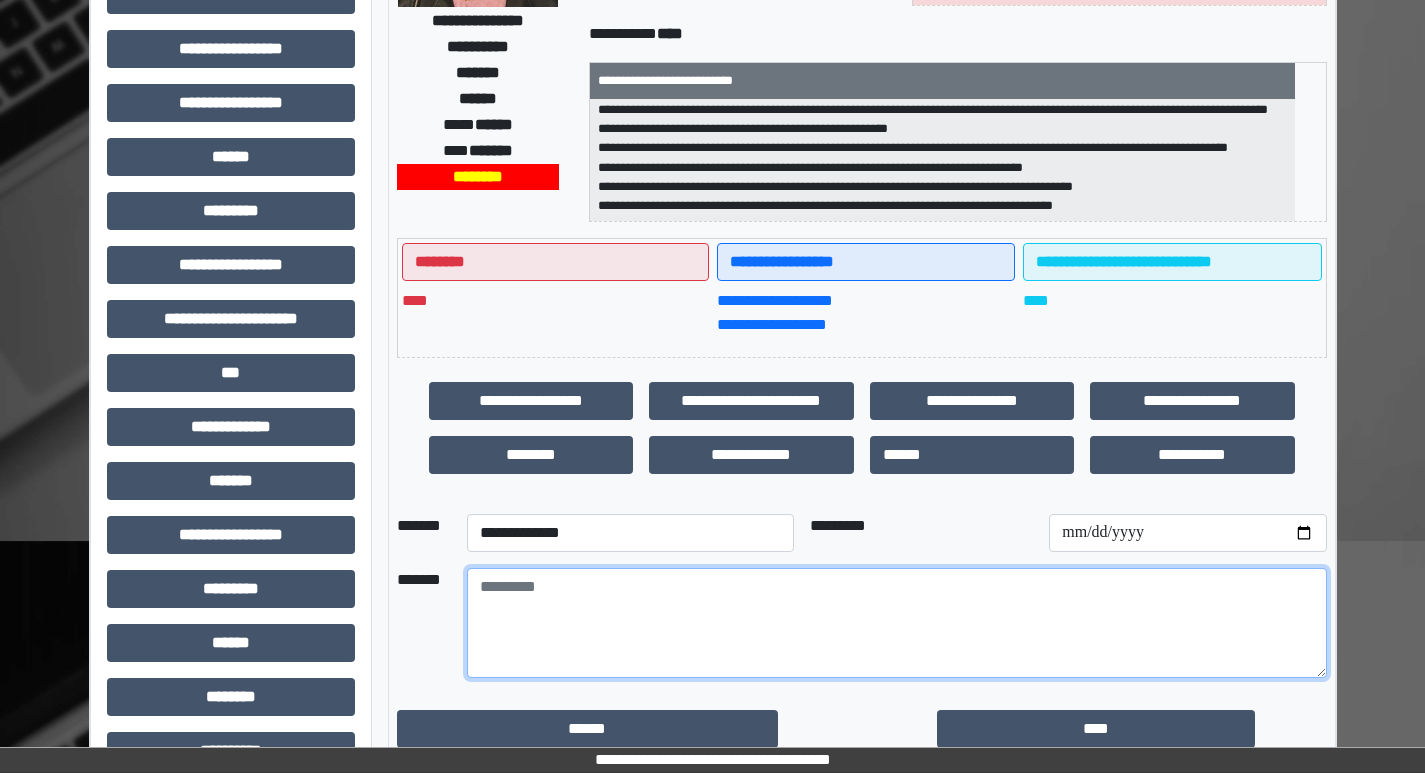 click at bounding box center (897, 623) 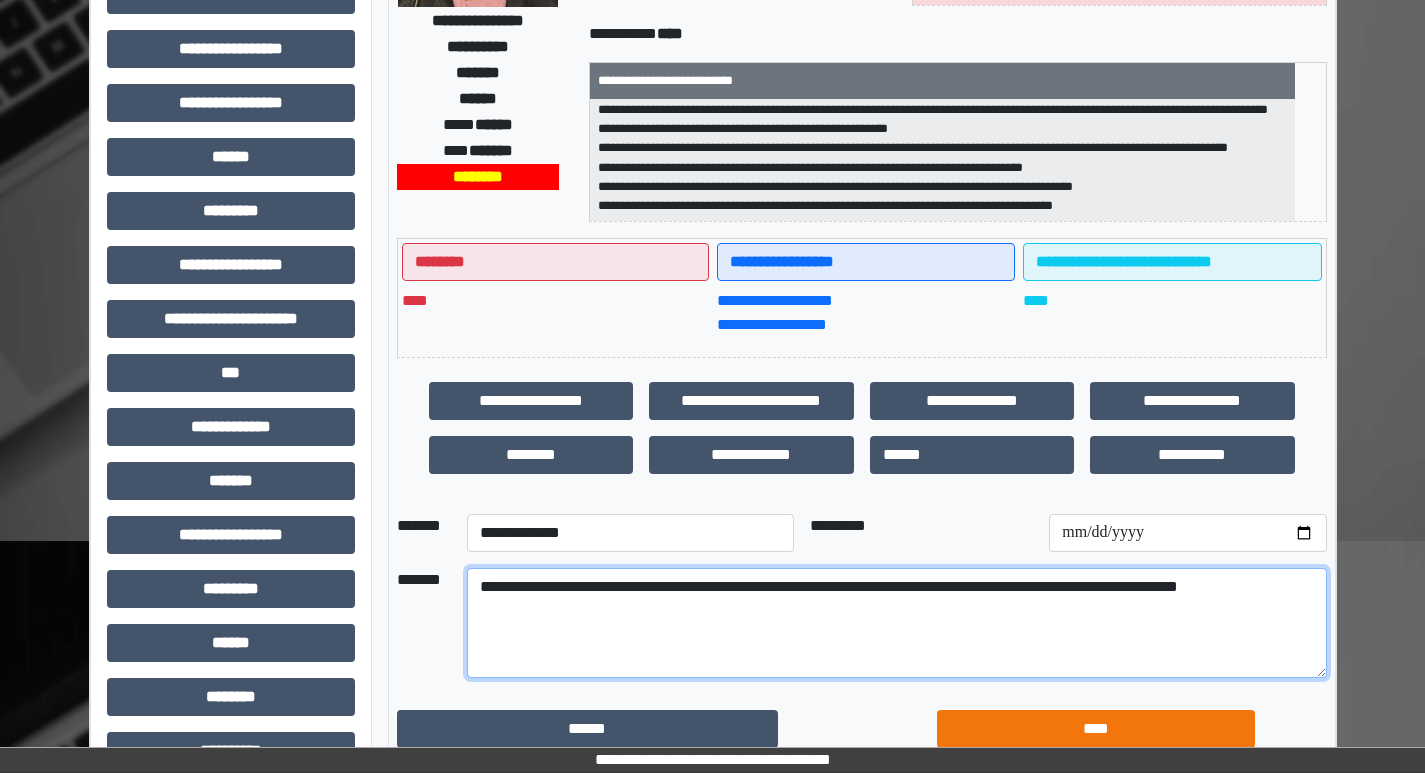 type on "**********" 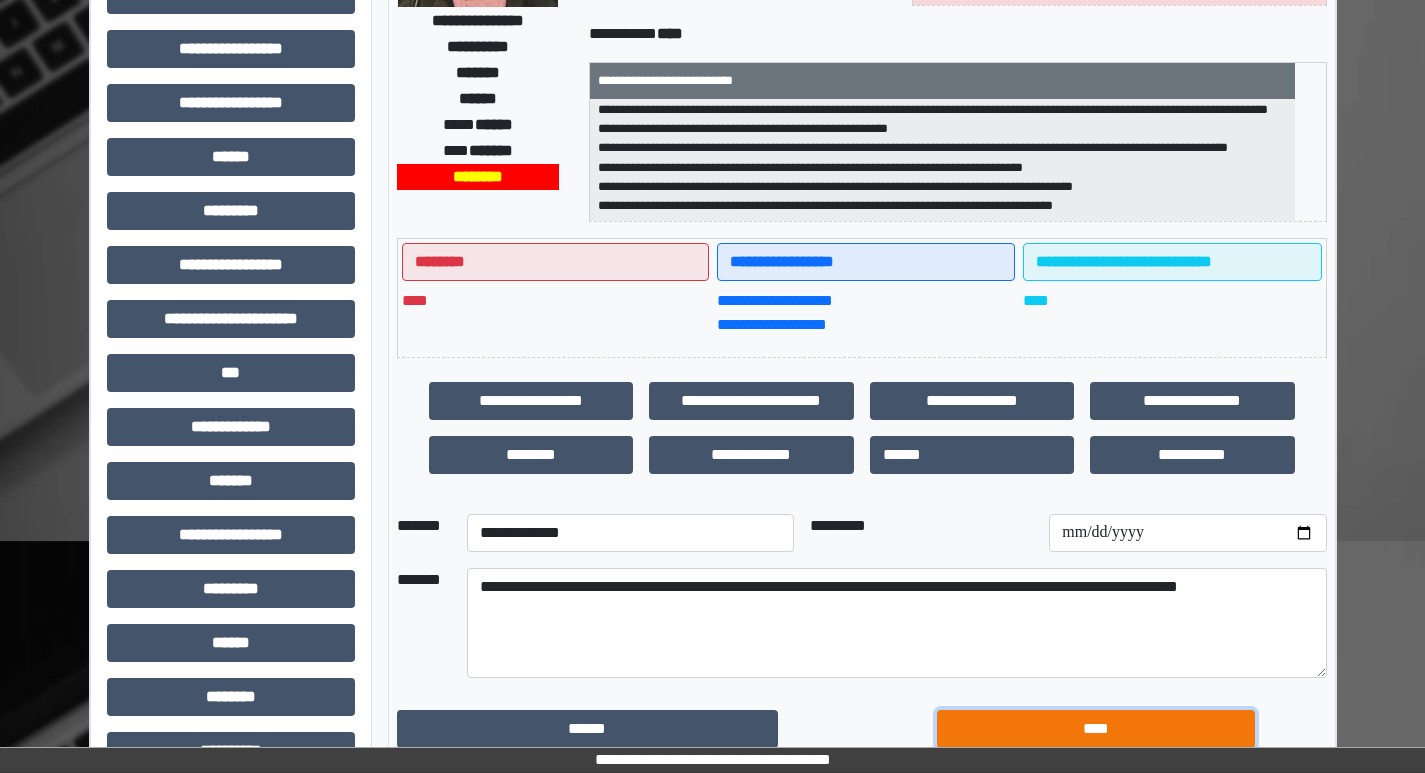 click on "****" at bounding box center [587, 729] 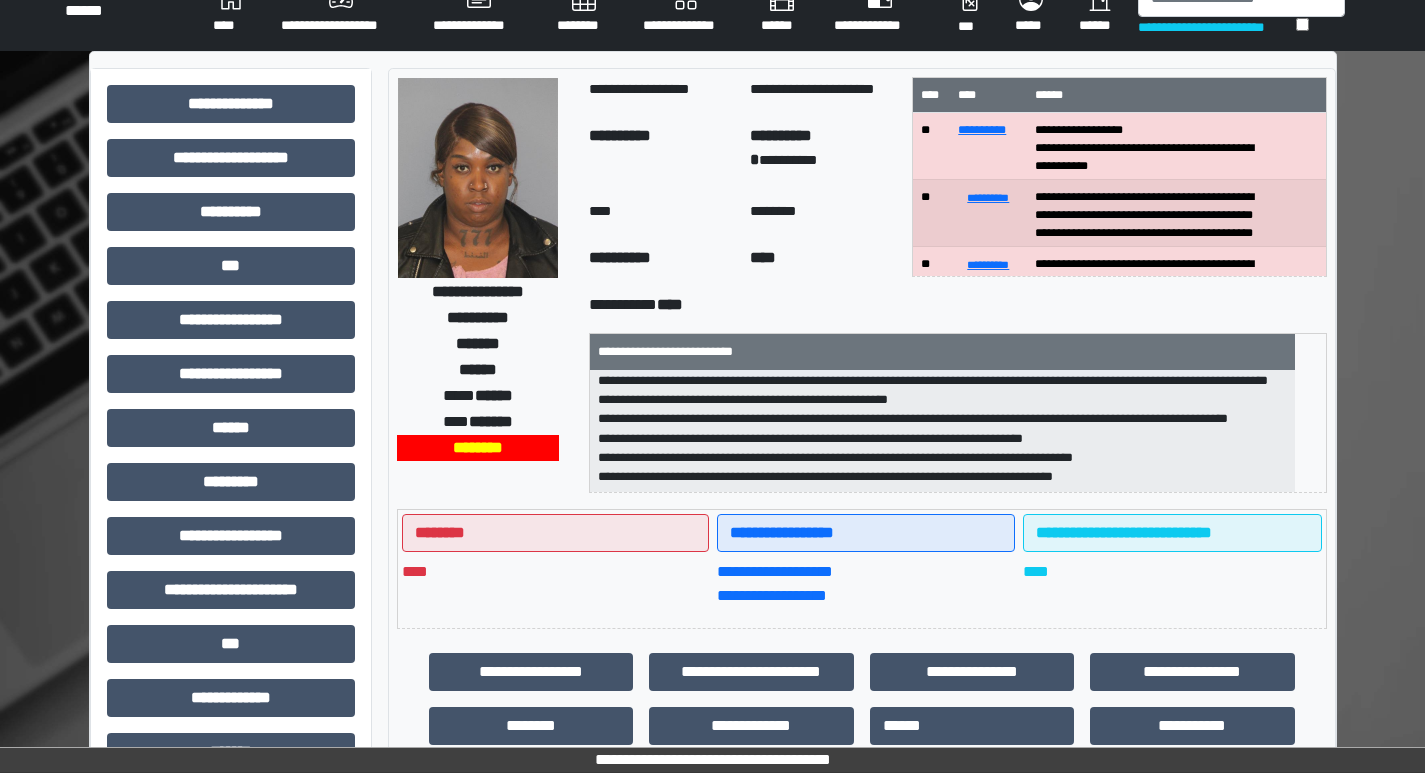 scroll, scrollTop: 0, scrollLeft: 0, axis: both 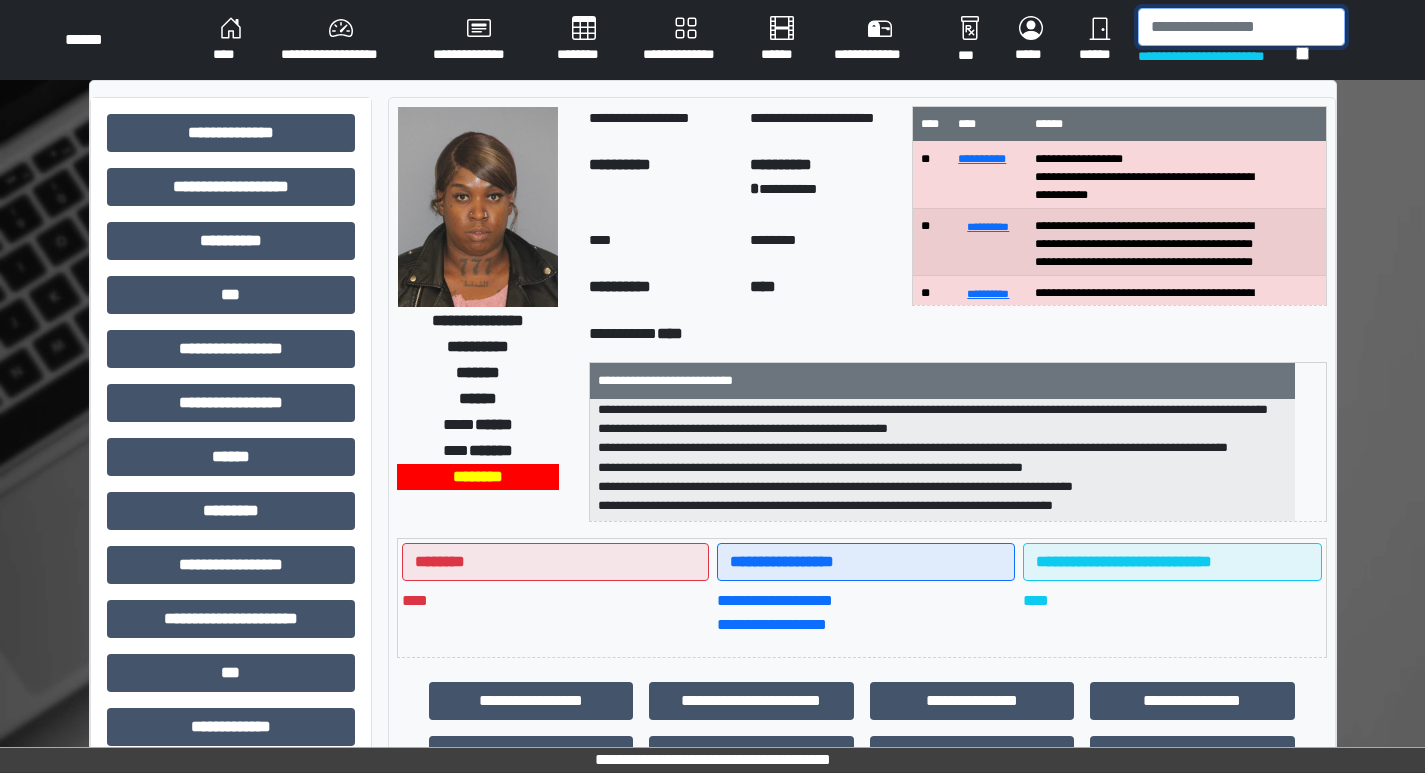 click at bounding box center [1241, 27] 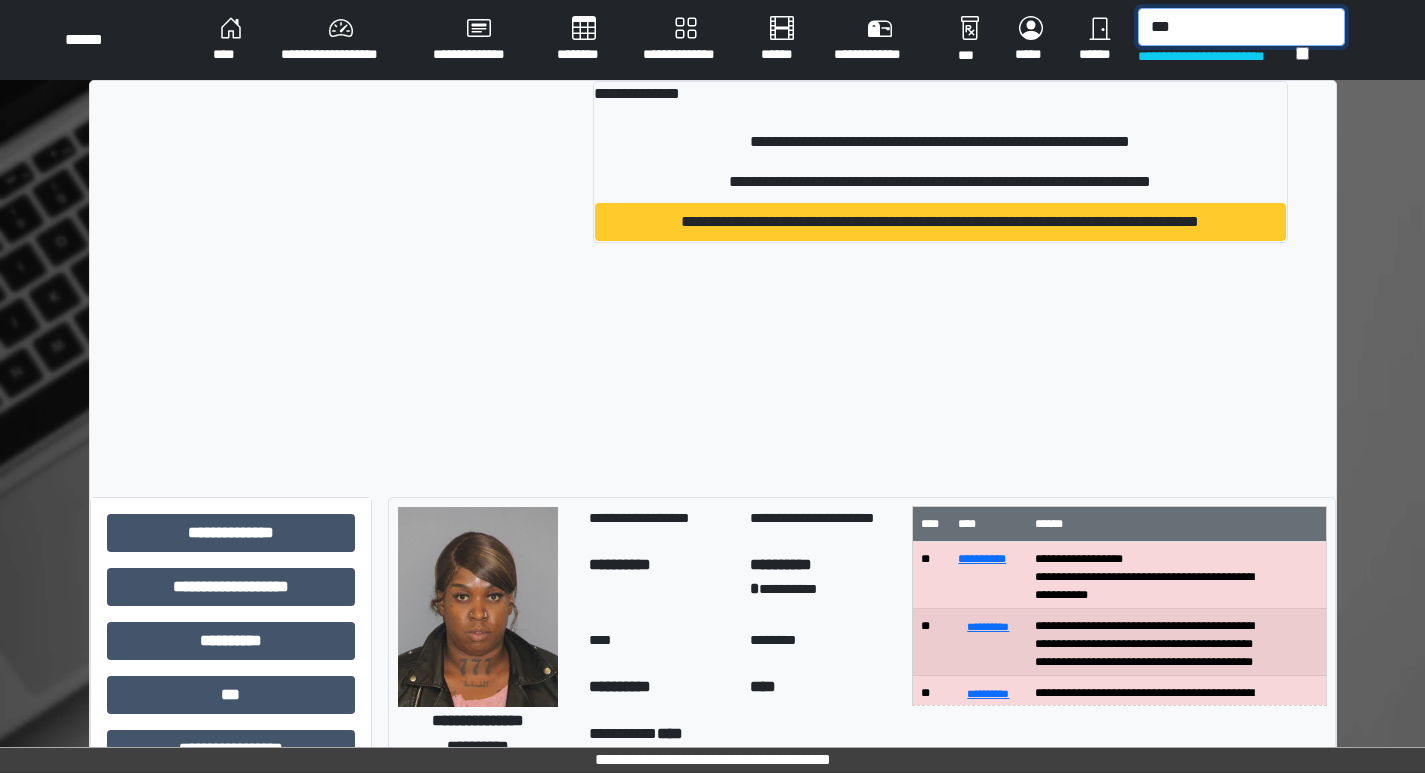 type on "***" 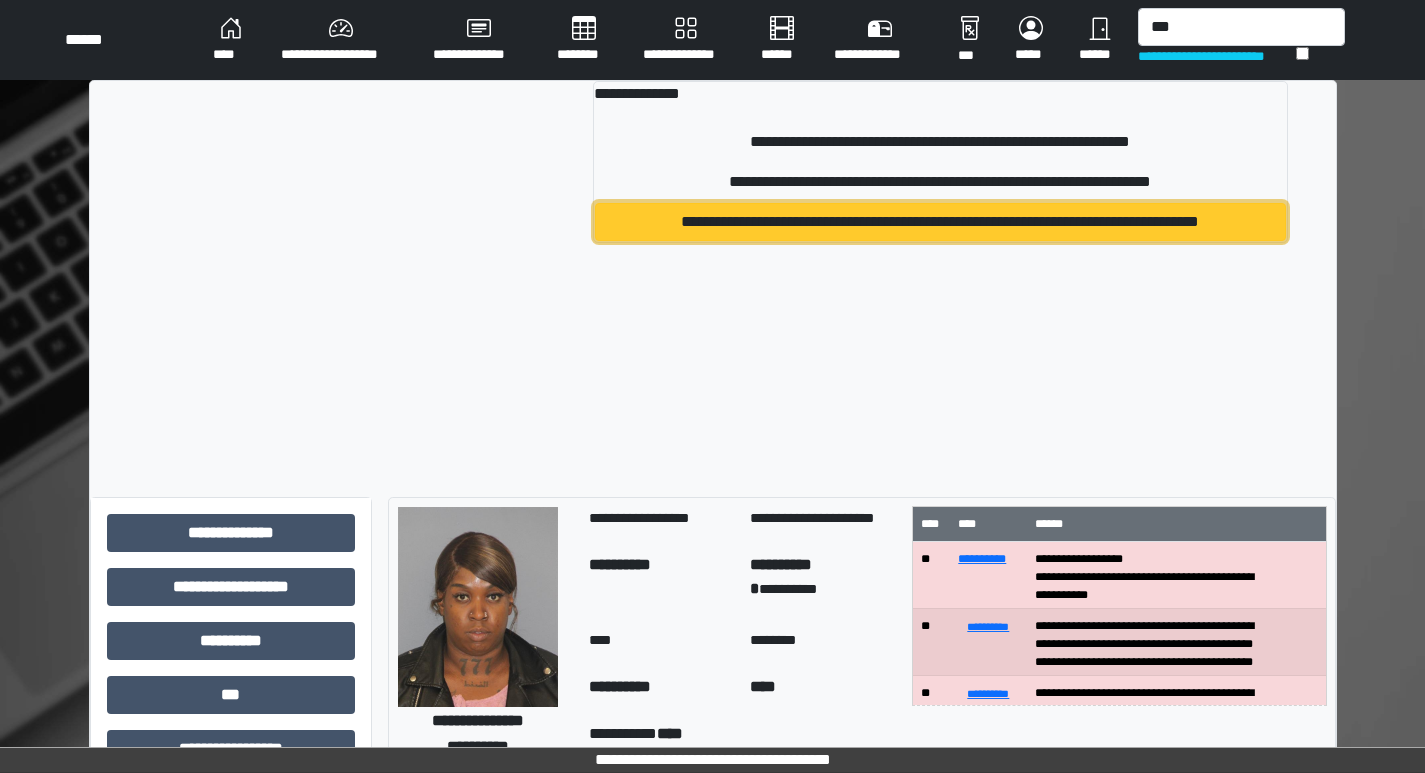 click on "**********" at bounding box center (940, 222) 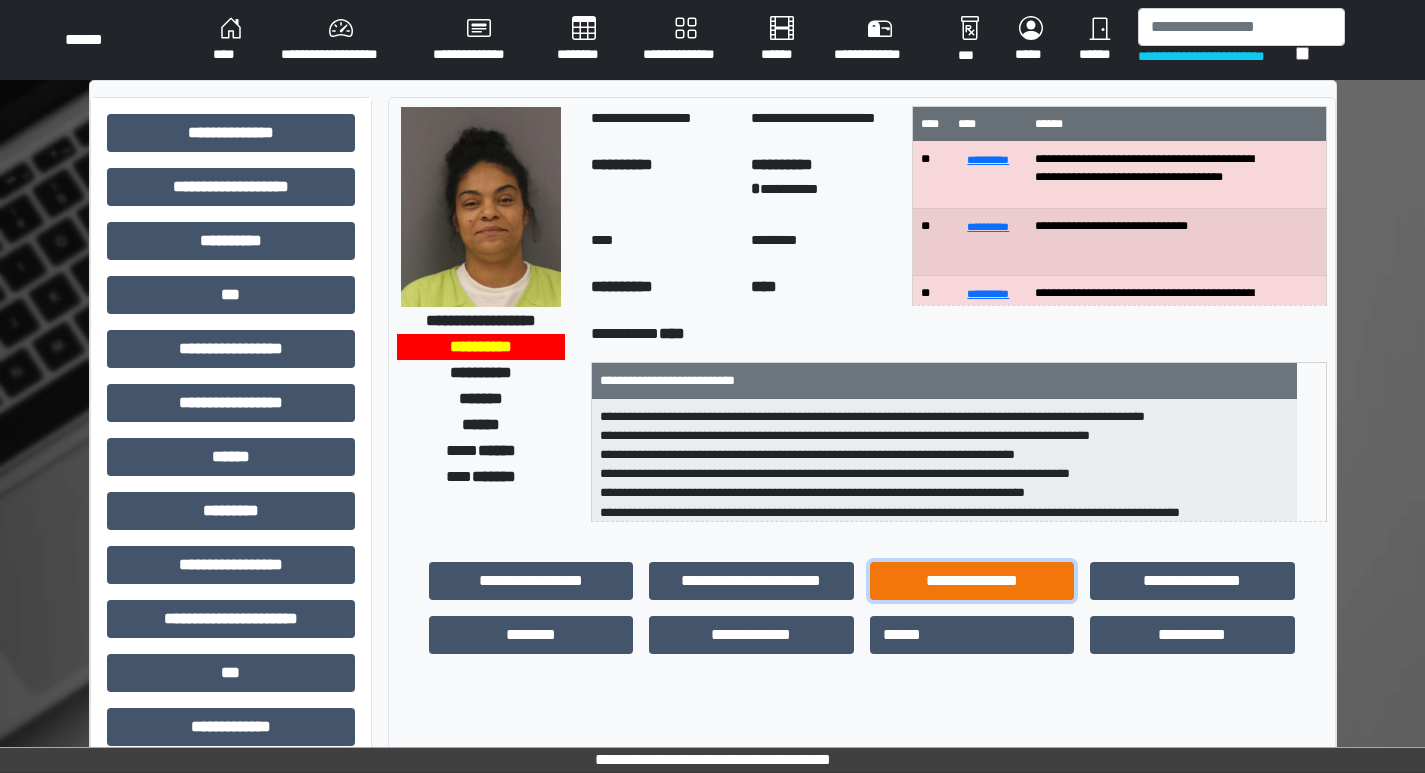 click on "**********" at bounding box center [531, 581] 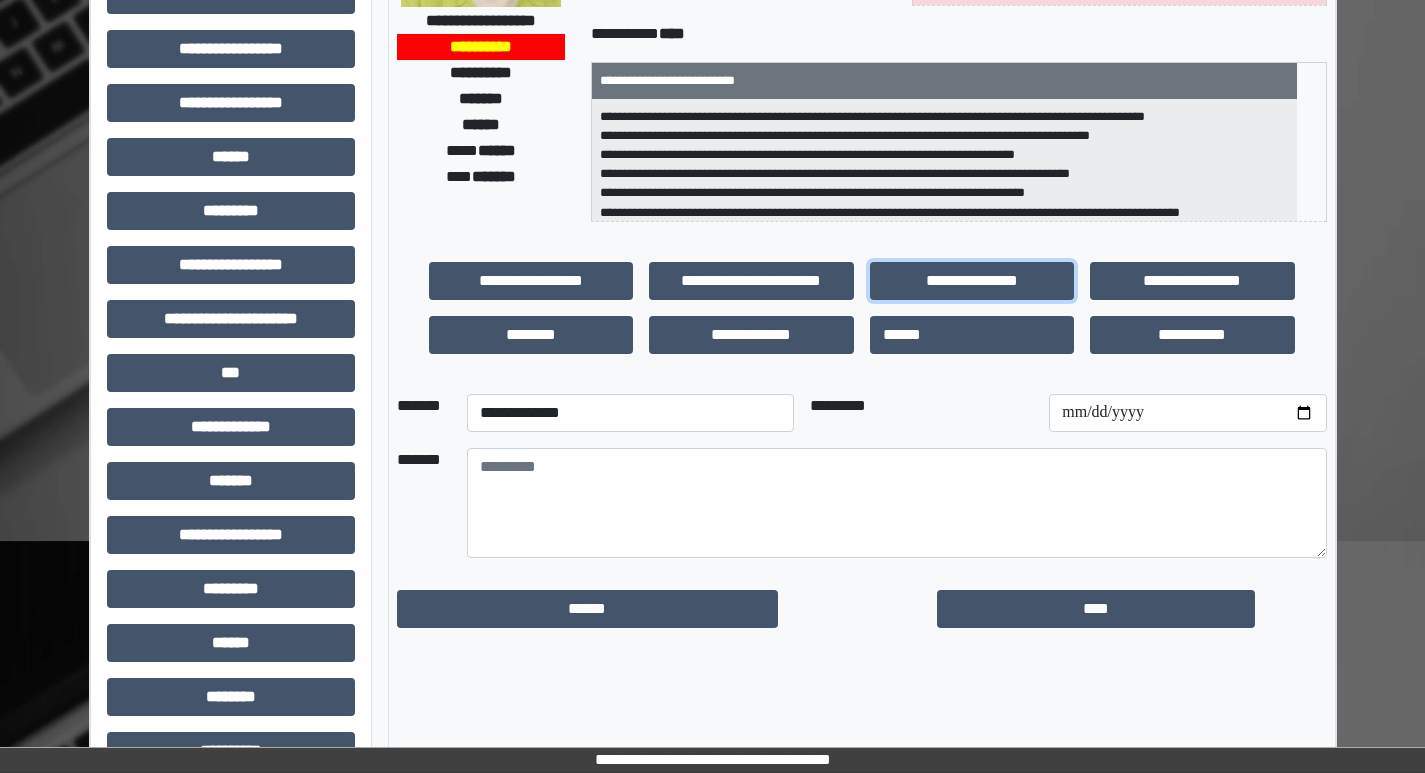 scroll, scrollTop: 400, scrollLeft: 0, axis: vertical 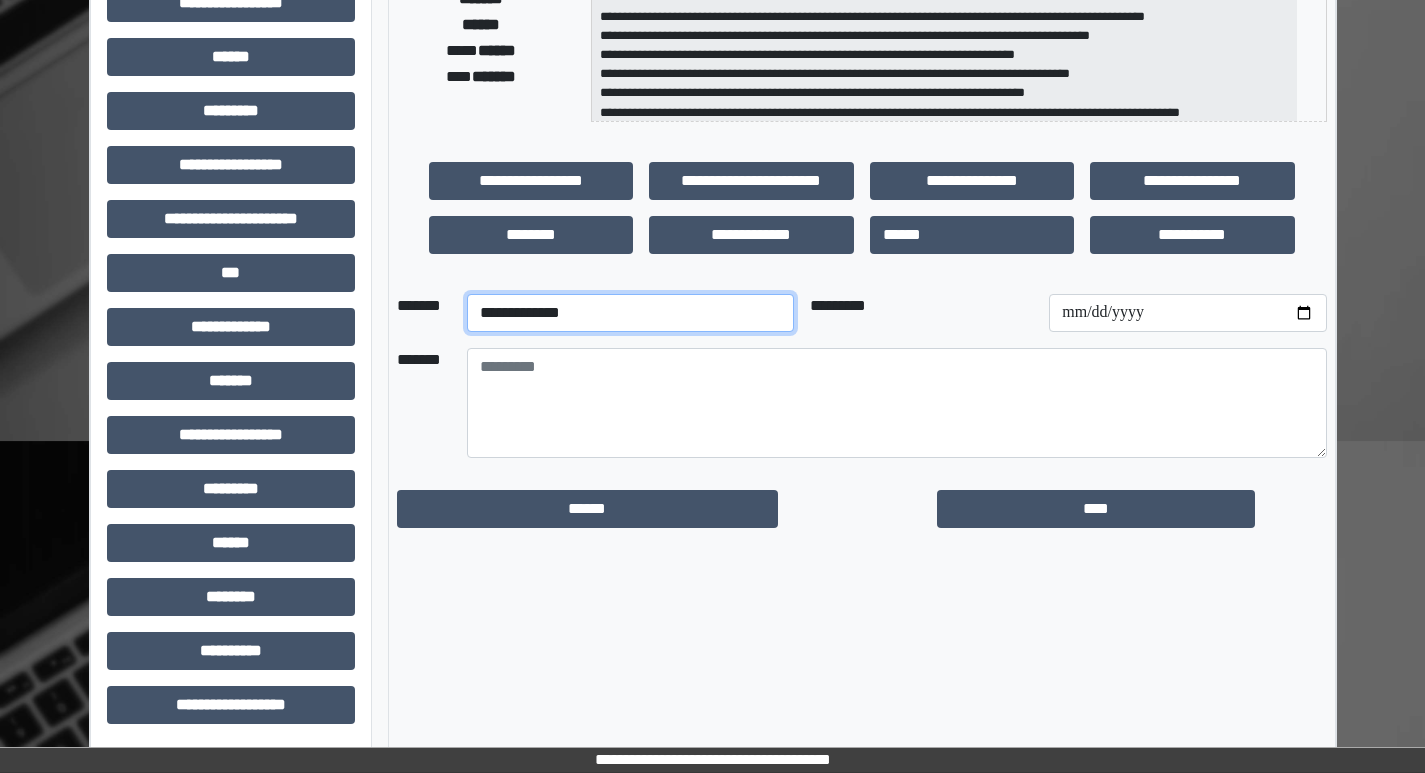 click on "**********" at bounding box center (630, 313) 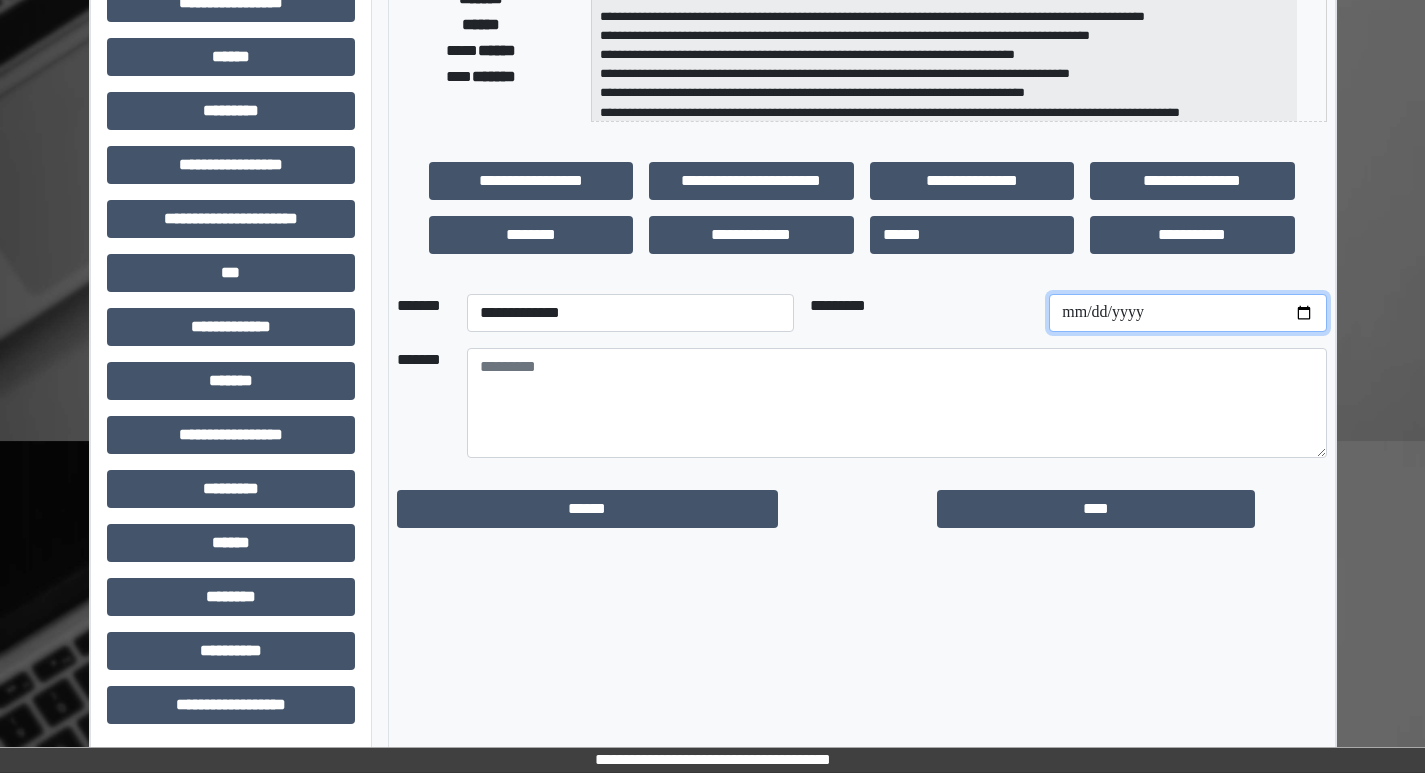 click at bounding box center [1187, 313] 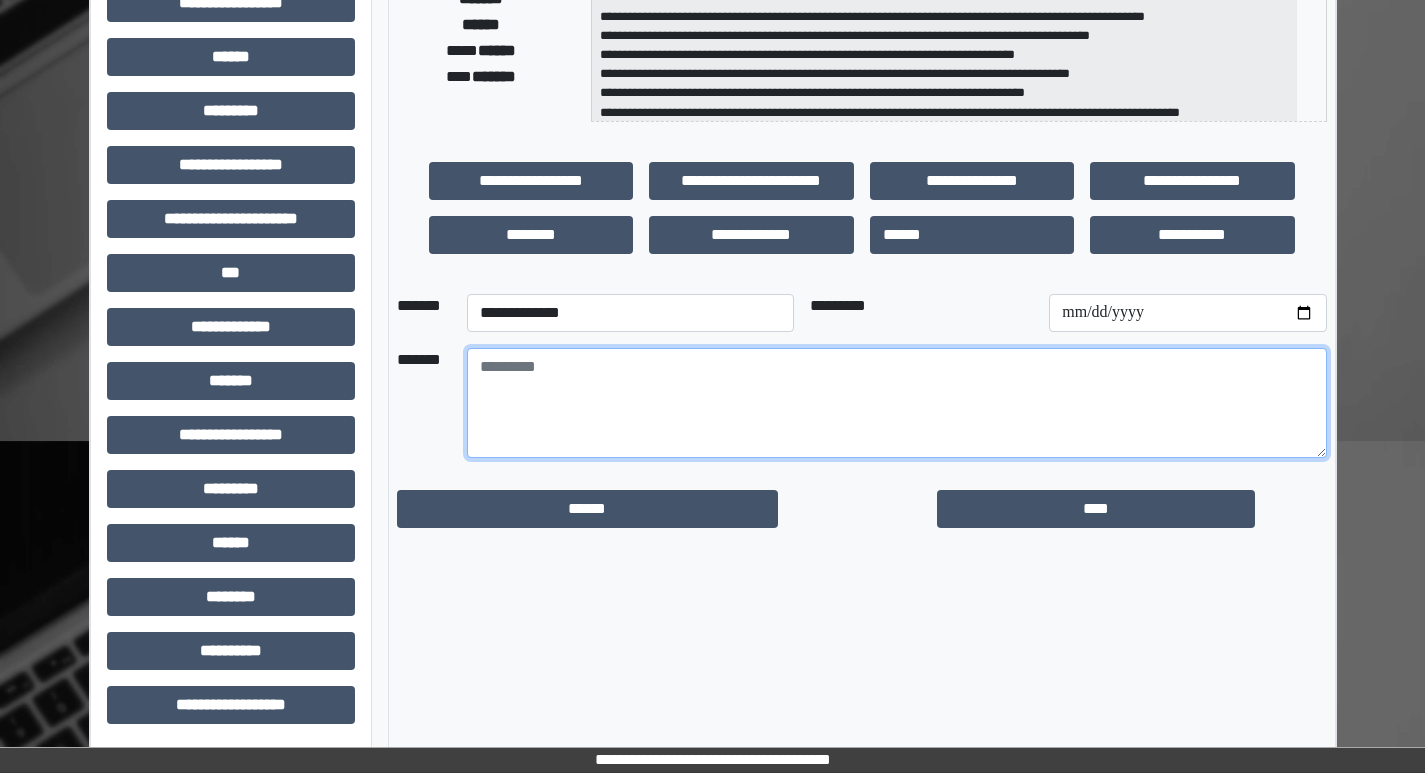 click at bounding box center (897, 403) 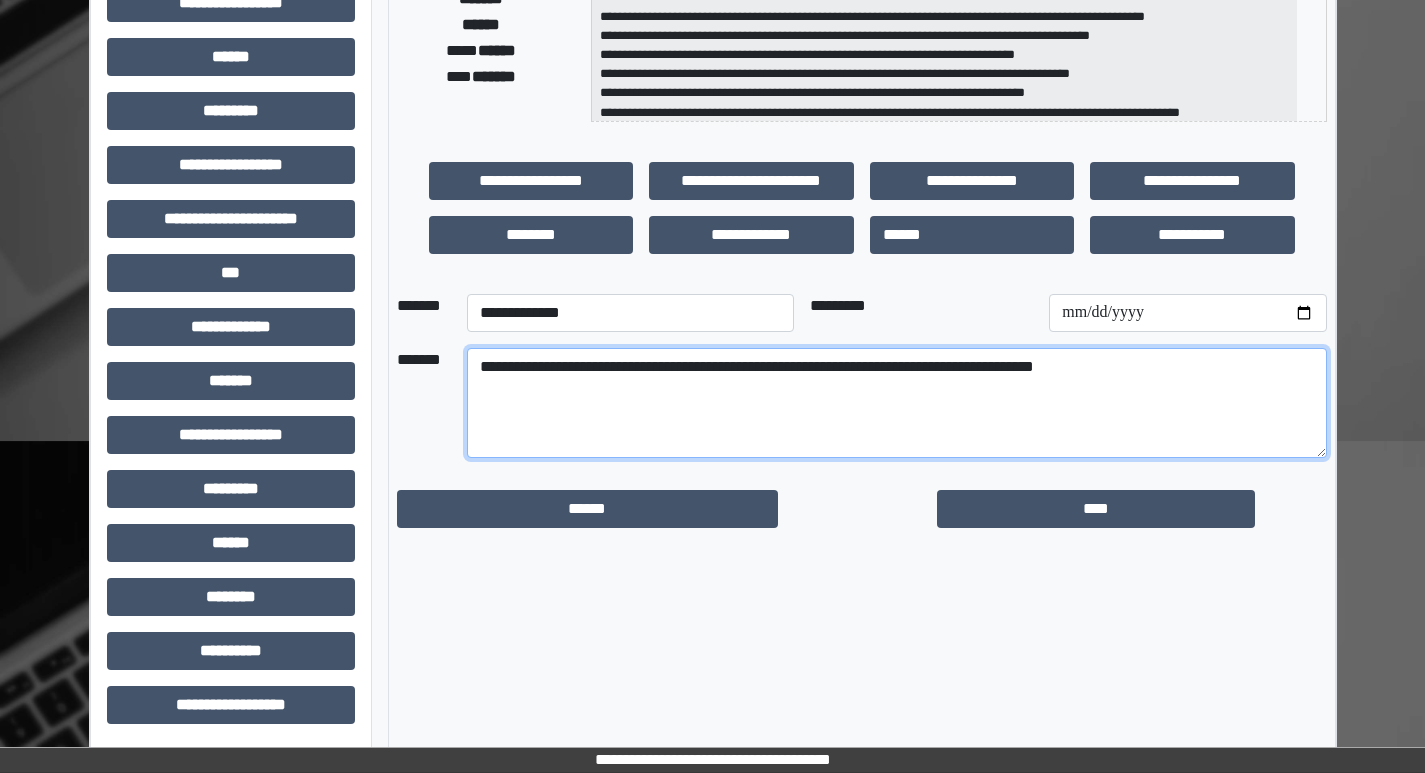 drag, startPoint x: 1151, startPoint y: 369, endPoint x: 1154, endPoint y: 389, distance: 20.22375 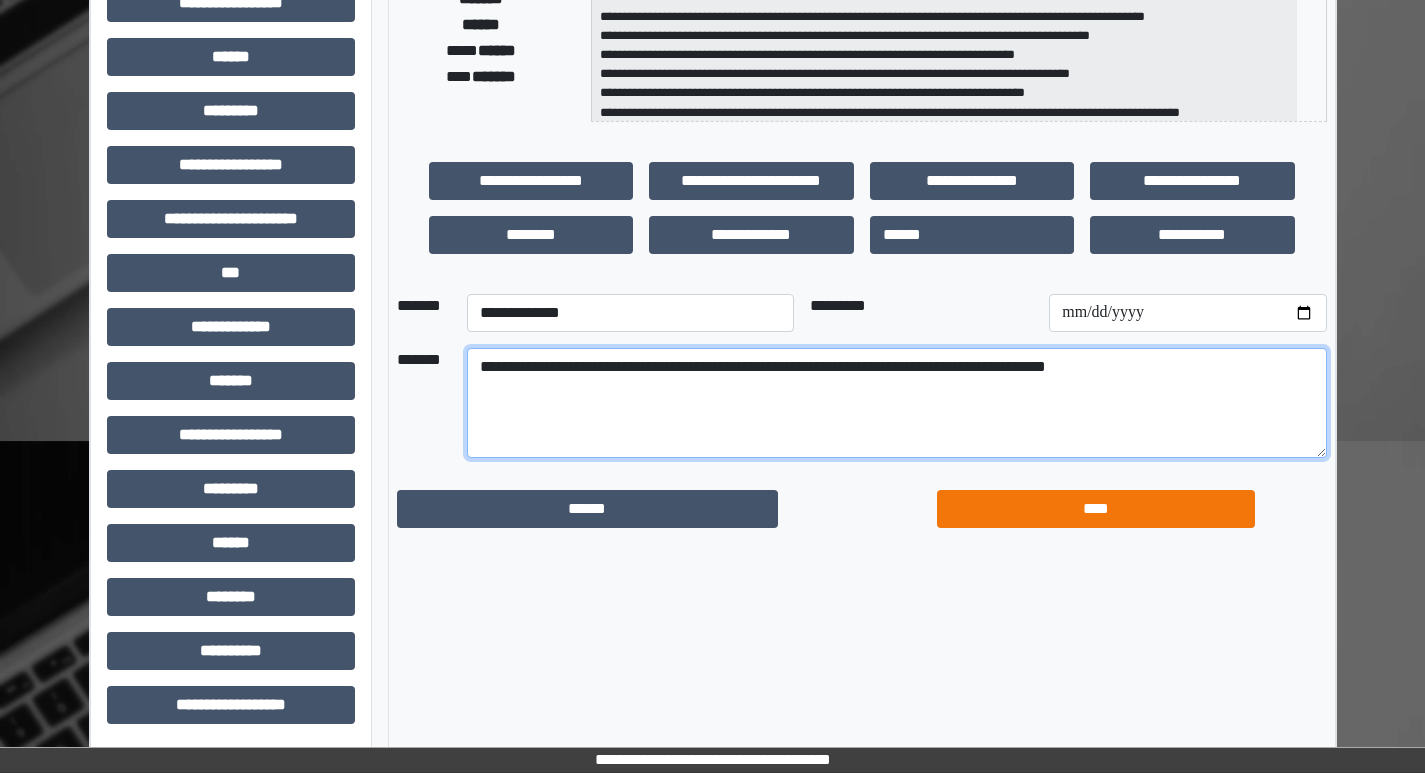 type on "**********" 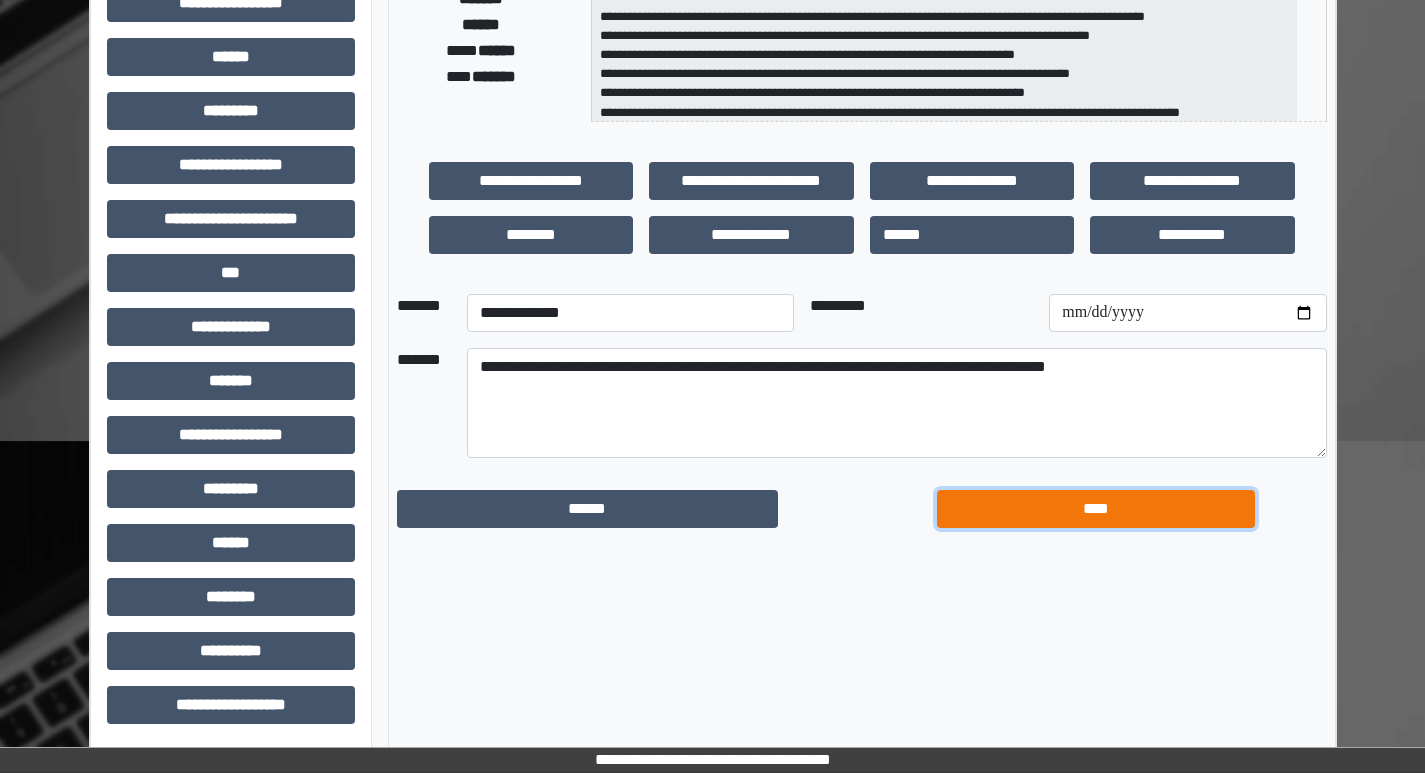 click on "****" at bounding box center (587, 509) 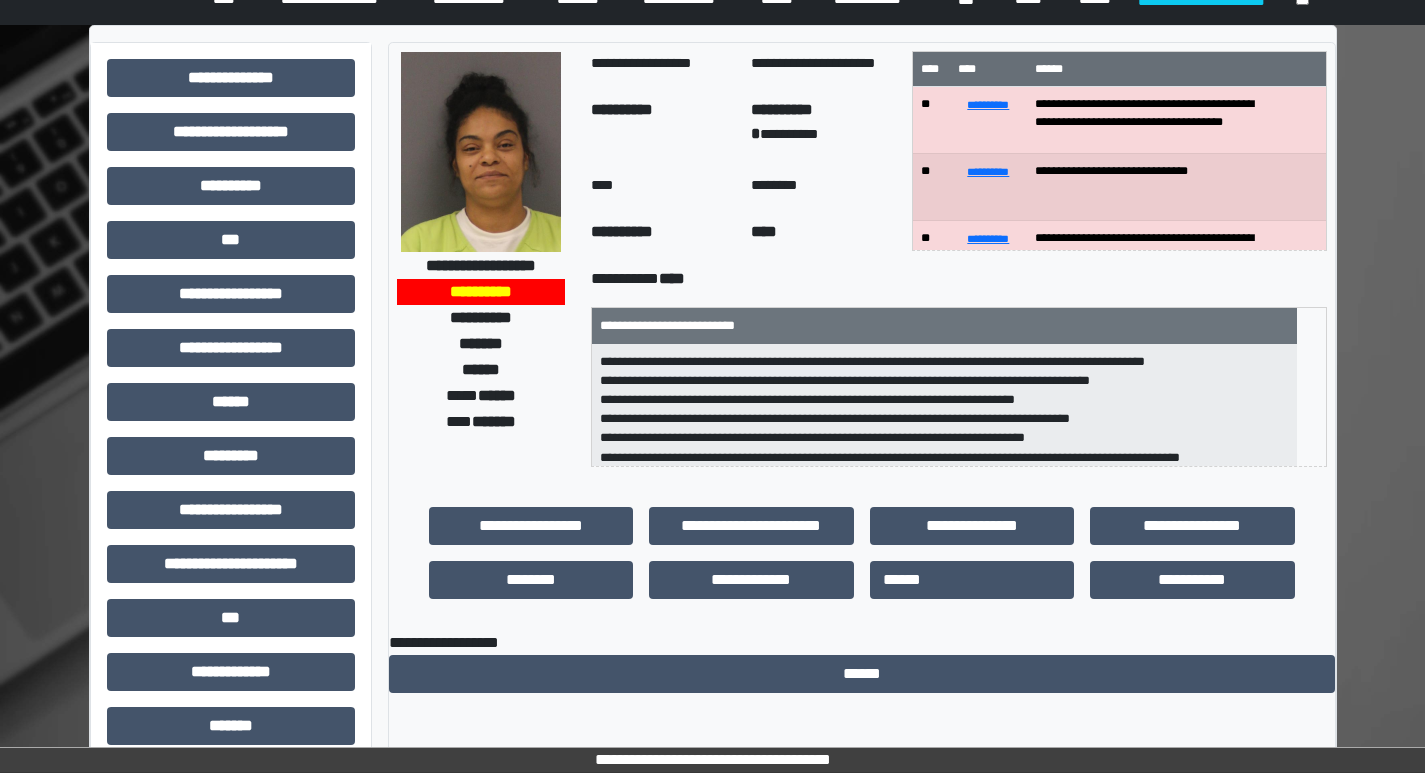 scroll, scrollTop: 0, scrollLeft: 0, axis: both 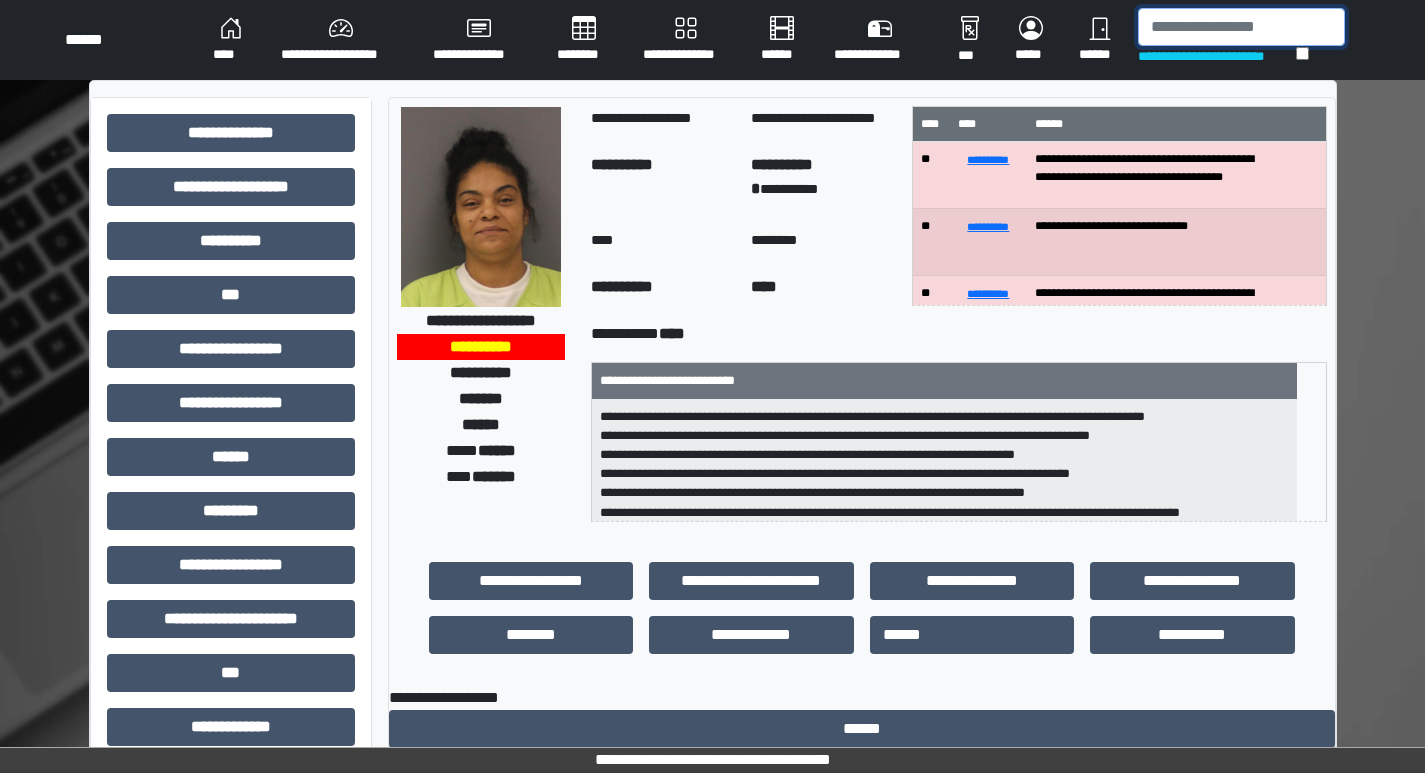 click at bounding box center (1241, 27) 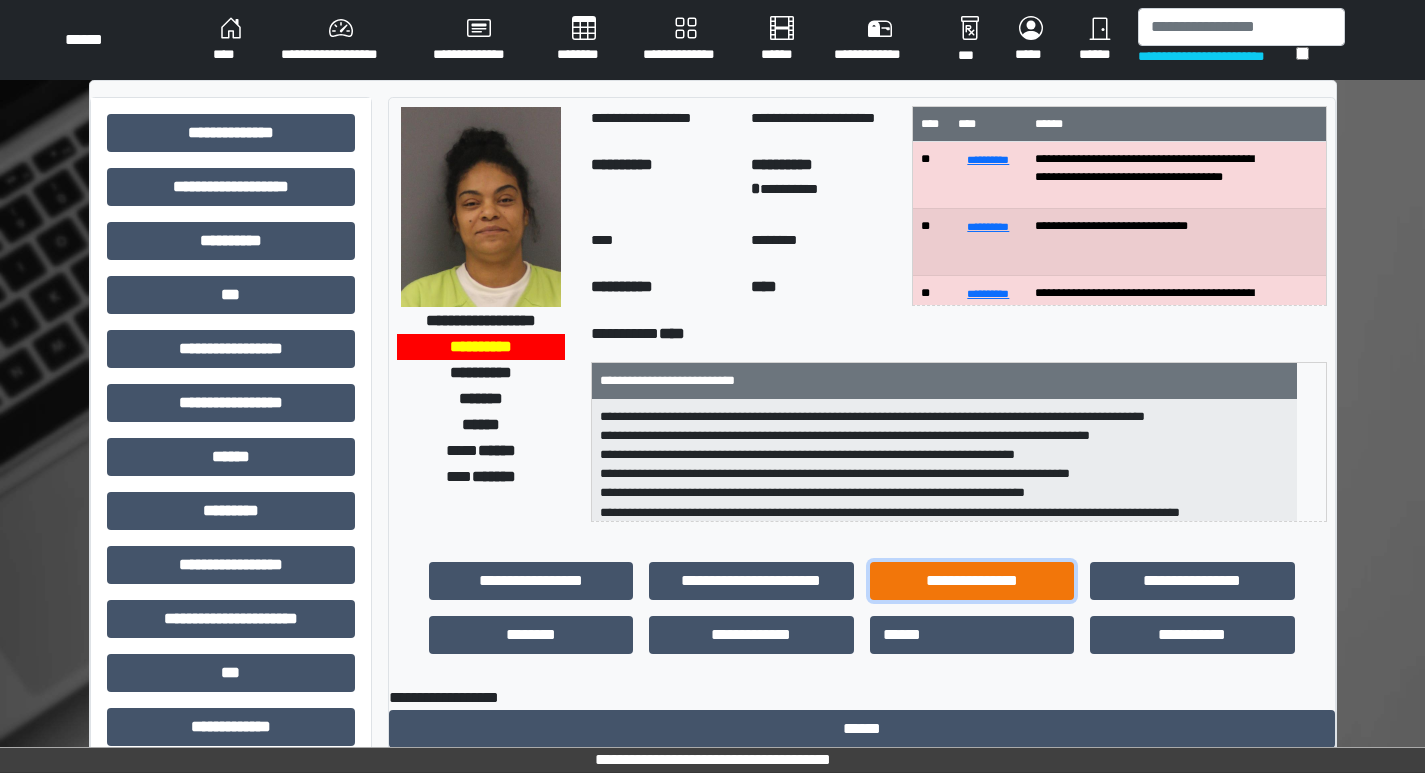click on "**********" at bounding box center [531, 581] 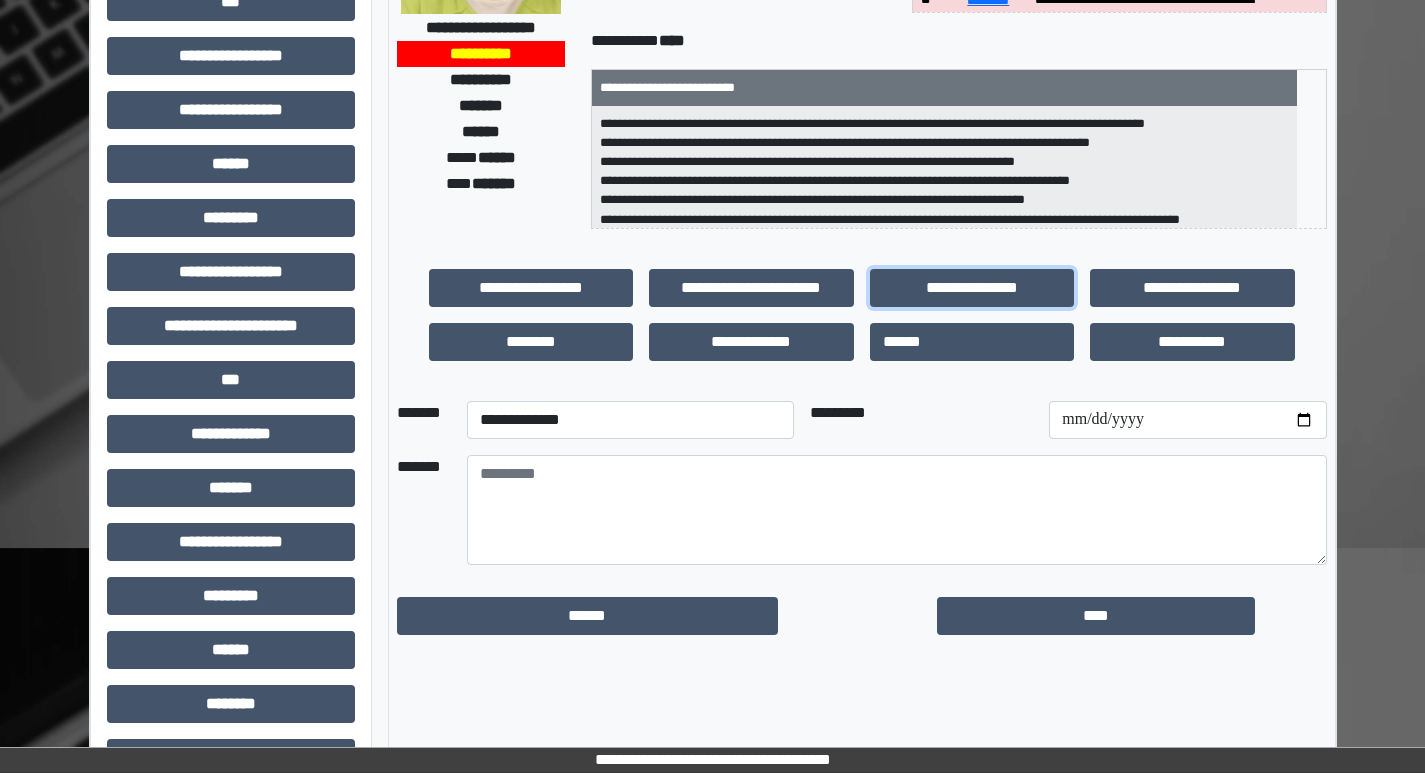 scroll, scrollTop: 300, scrollLeft: 0, axis: vertical 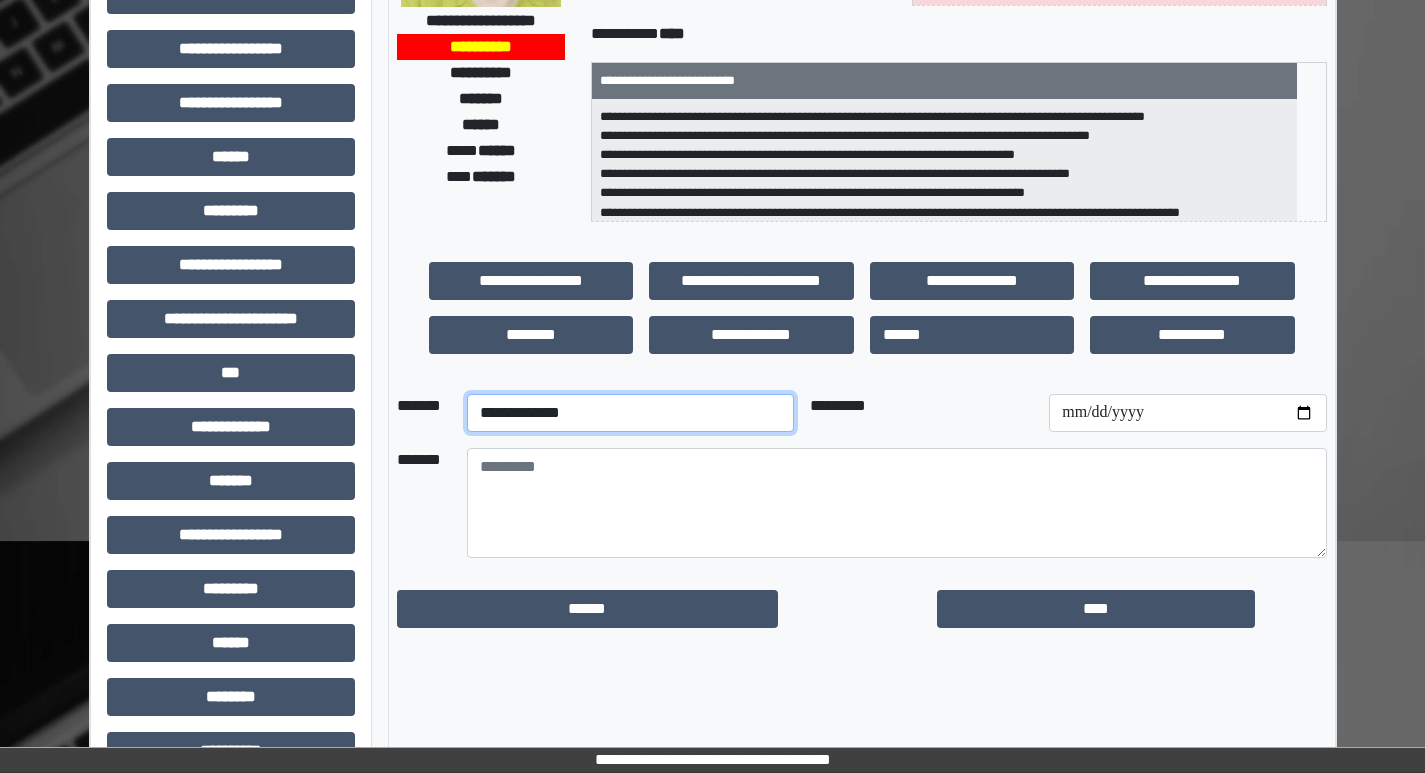 click on "**********" at bounding box center (630, 413) 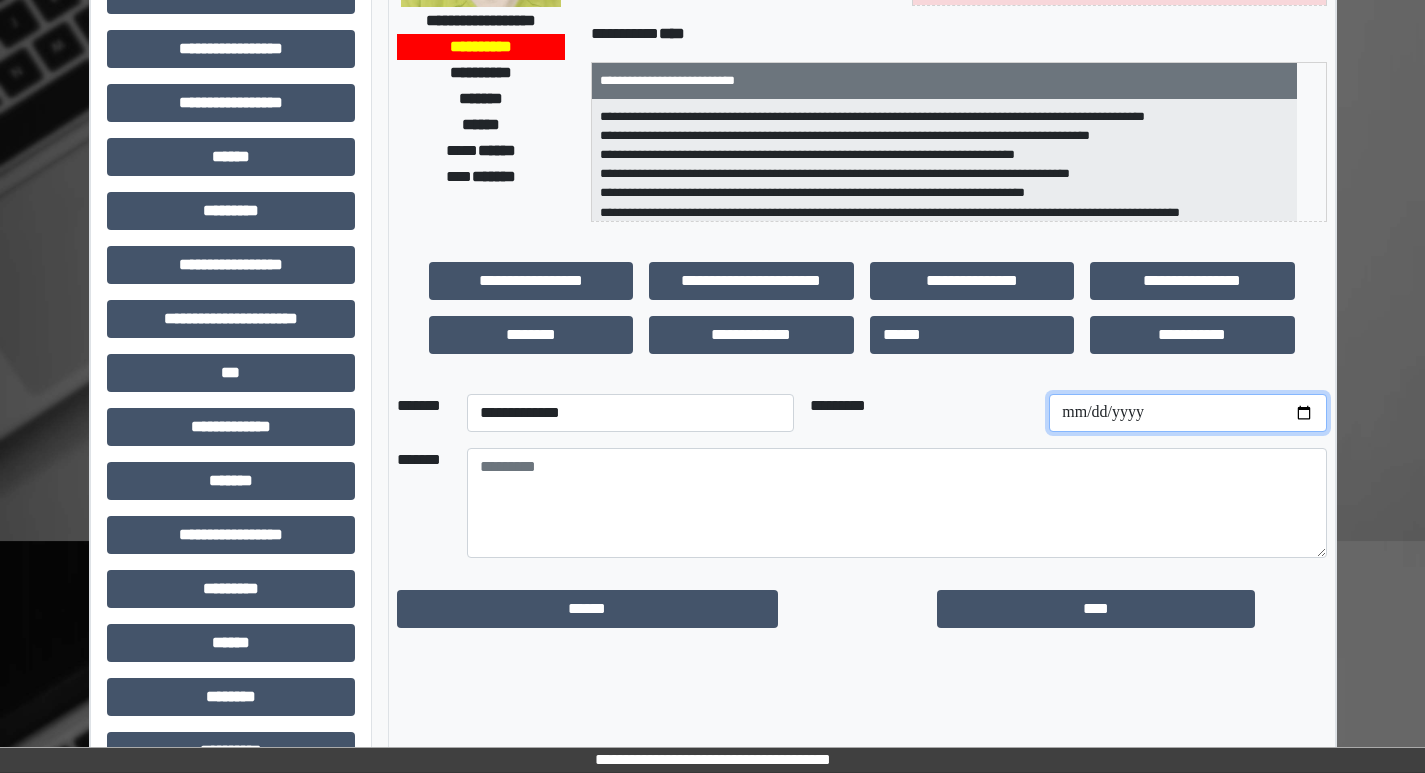 click at bounding box center (1187, 413) 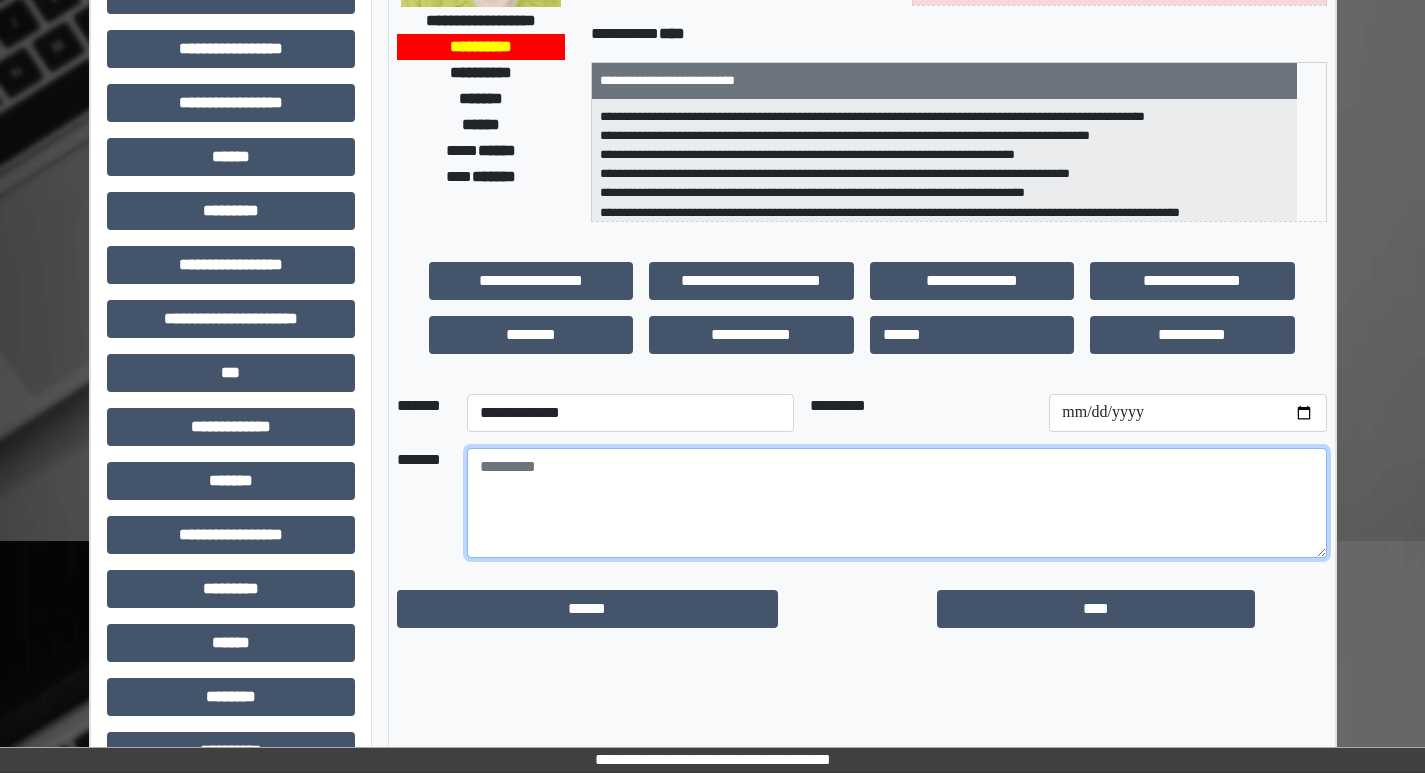 click at bounding box center (897, 503) 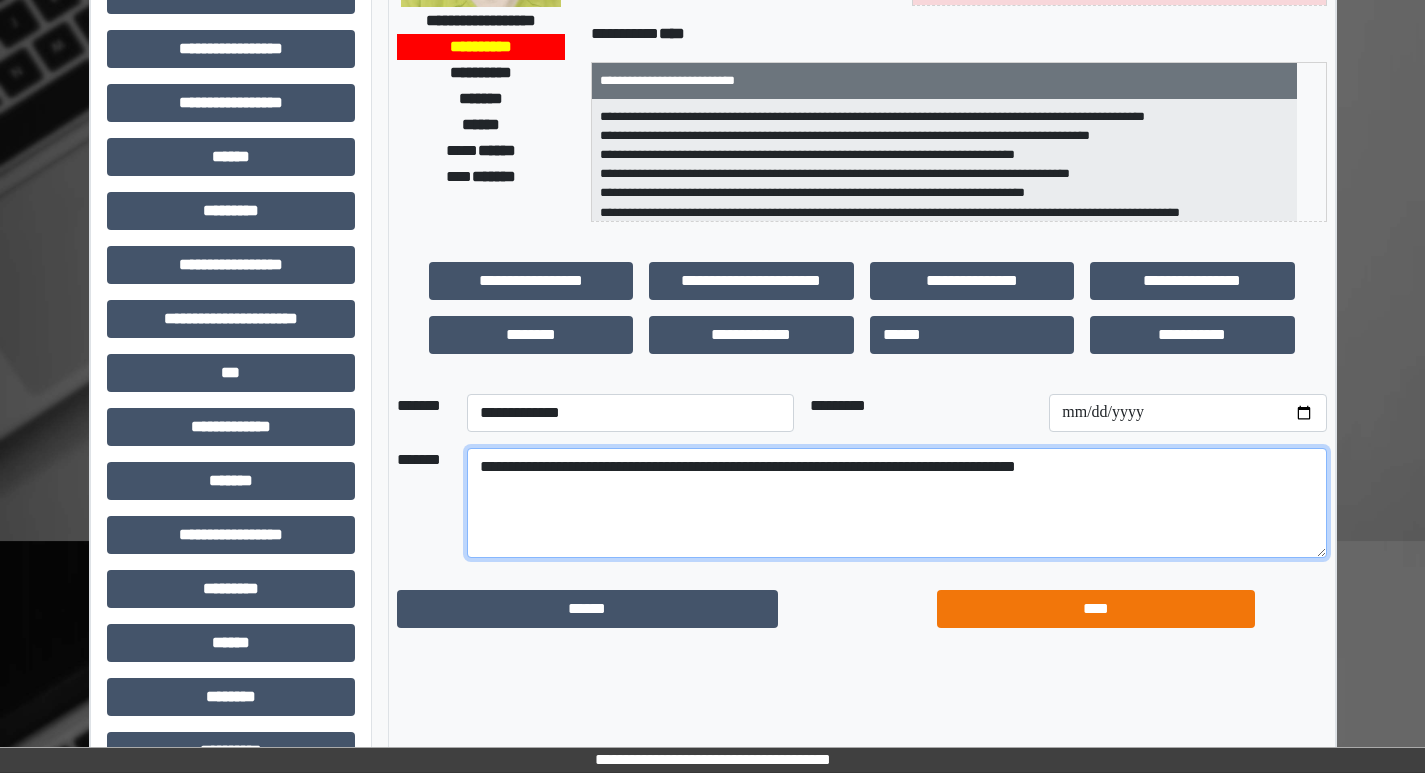 type on "**********" 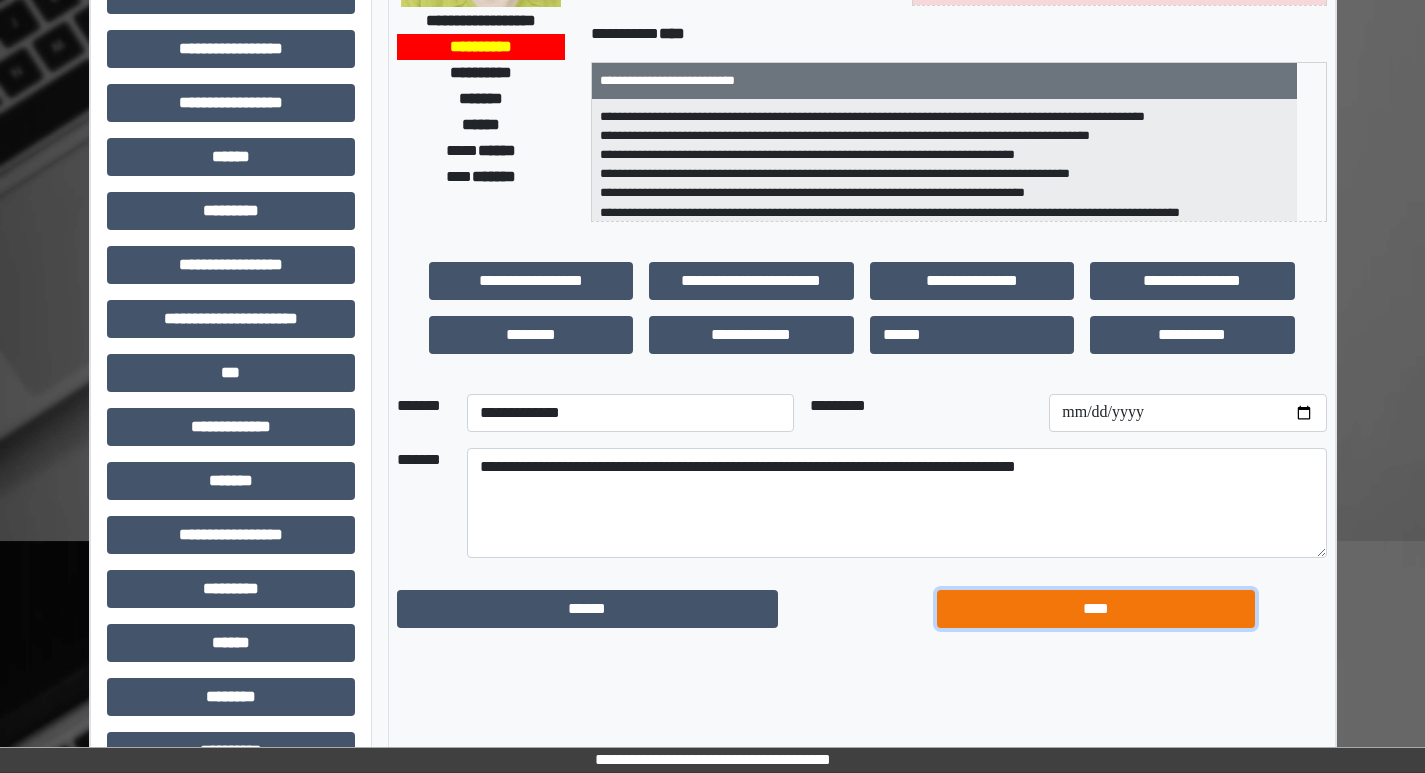 click on "****" at bounding box center (587, 609) 